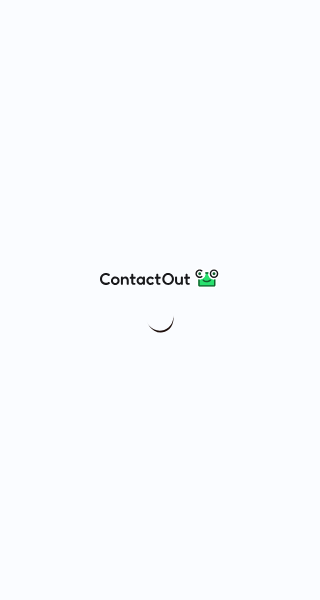 scroll, scrollTop: 0, scrollLeft: 0, axis: both 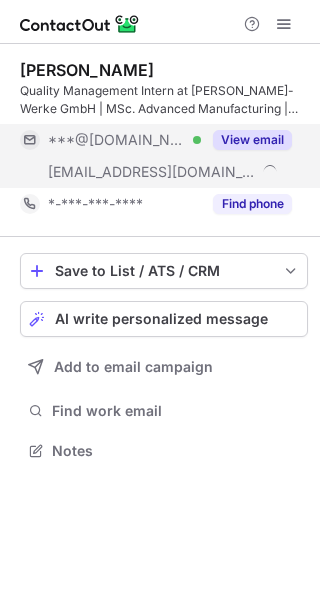 click on "View email" at bounding box center [252, 140] 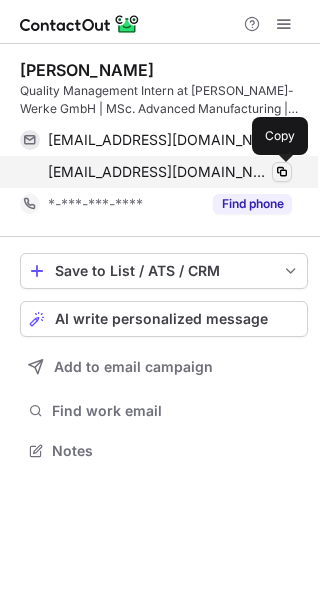 click at bounding box center (282, 172) 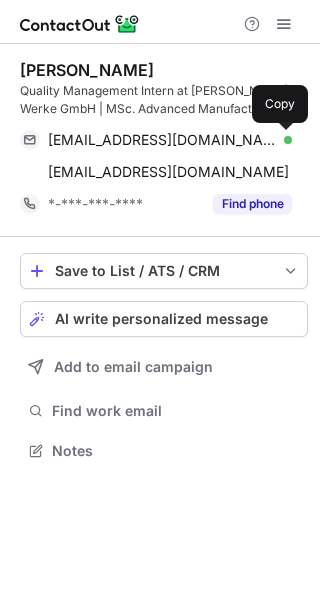 drag, startPoint x: 279, startPoint y: 137, endPoint x: -352, endPoint y: 94, distance: 632.46344 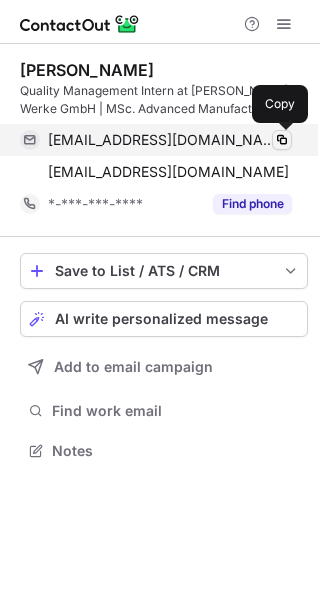 click at bounding box center [282, 140] 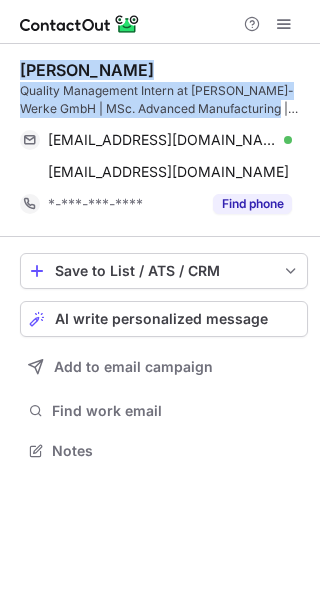 drag, startPoint x: 293, startPoint y: 114, endPoint x: 14, endPoint y: 69, distance: 282.60574 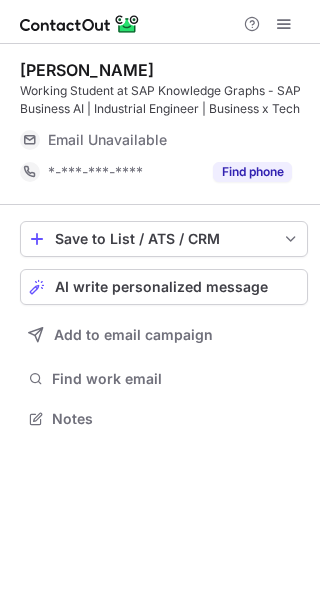 scroll, scrollTop: 0, scrollLeft: 0, axis: both 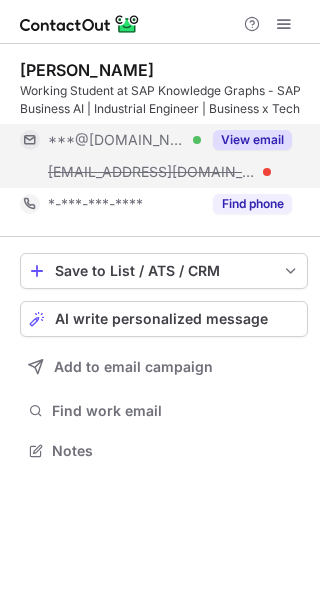 click on "View email" at bounding box center [252, 140] 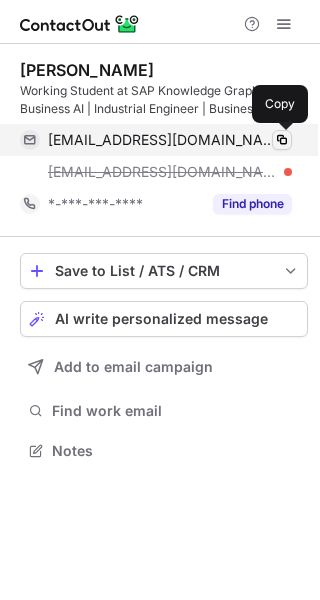 click at bounding box center [282, 140] 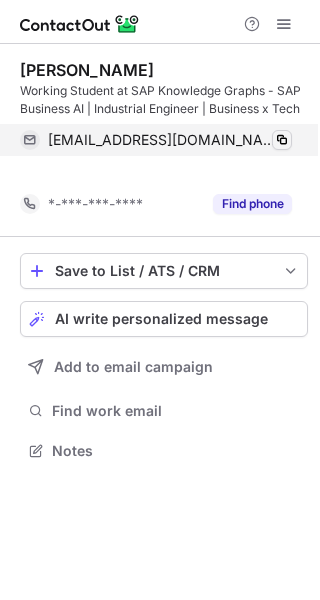 scroll, scrollTop: 405, scrollLeft: 320, axis: both 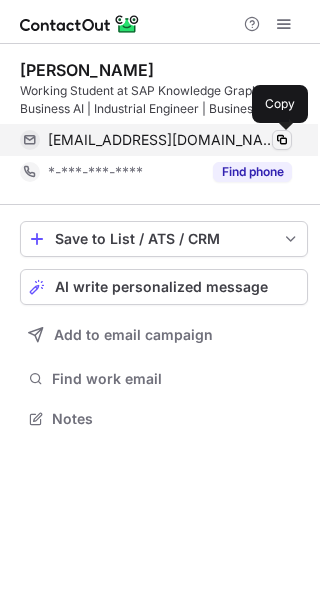 click at bounding box center [282, 140] 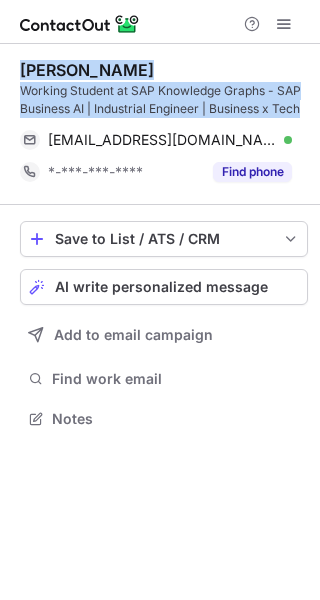 drag, startPoint x: 303, startPoint y: 109, endPoint x: 11, endPoint y: 77, distance: 293.7482 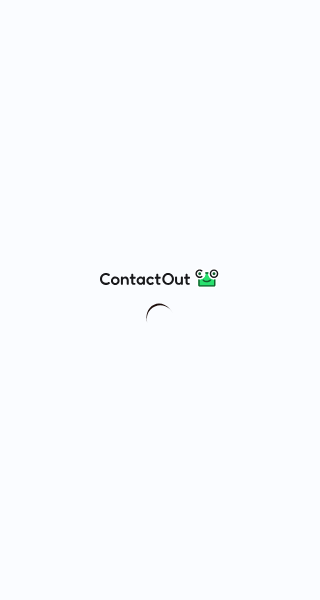 scroll, scrollTop: 0, scrollLeft: 0, axis: both 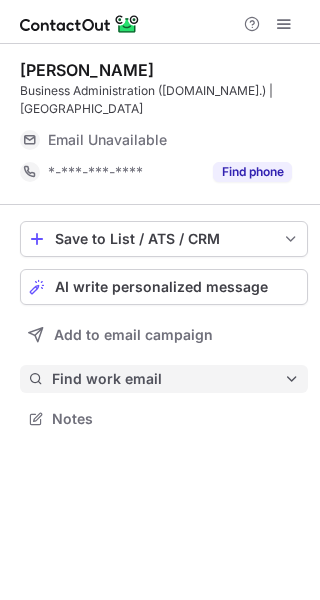 click on "Find work email" at bounding box center [164, 379] 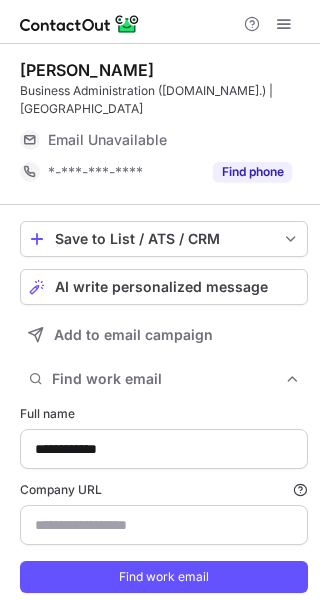 scroll, scrollTop: 61, scrollLeft: 0, axis: vertical 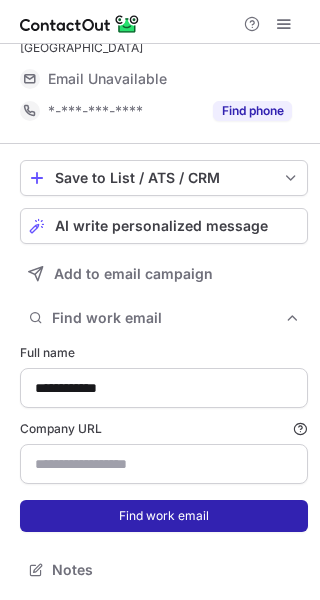 click on "Find work email" at bounding box center [164, 516] 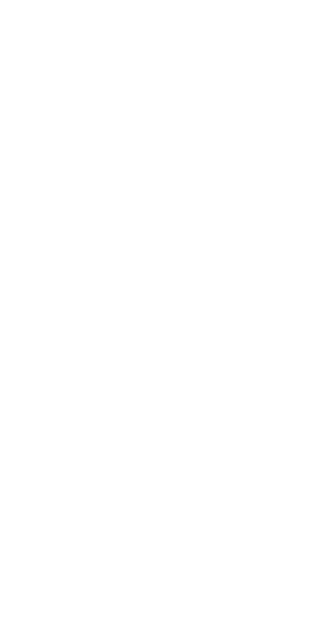 scroll, scrollTop: 0, scrollLeft: 0, axis: both 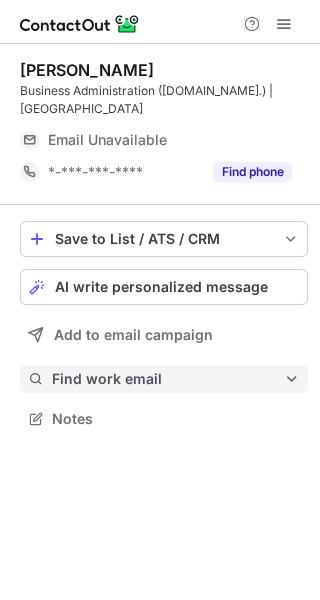 click on "Find work email" at bounding box center [168, 379] 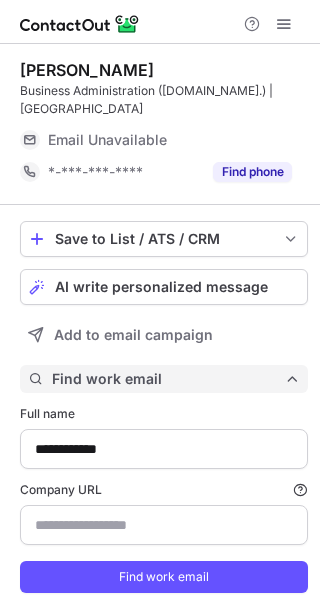 type 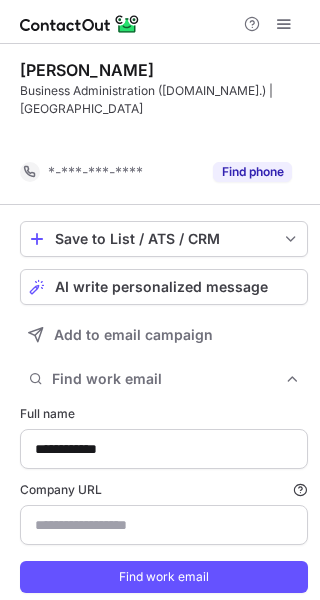 scroll, scrollTop: 585, scrollLeft: 306, axis: both 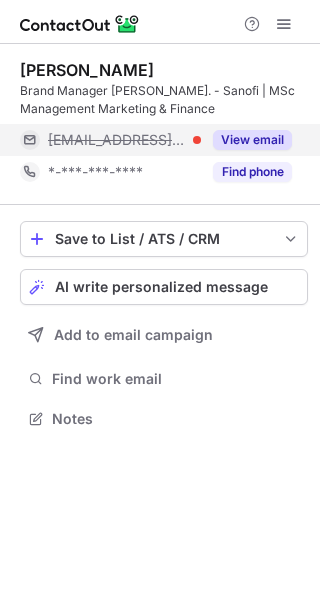 click on "View email" at bounding box center [252, 140] 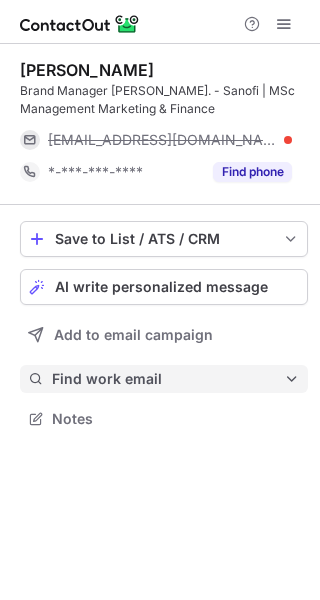 click on "Find work email" at bounding box center (168, 379) 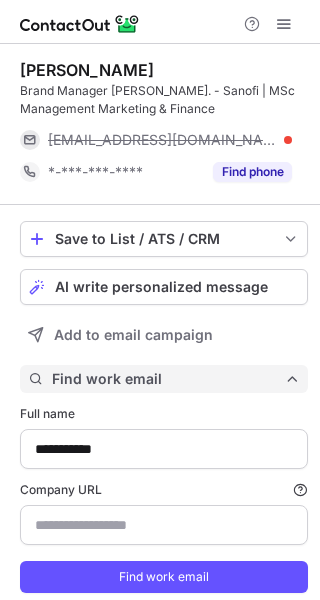 scroll, scrollTop: 10, scrollLeft: 10, axis: both 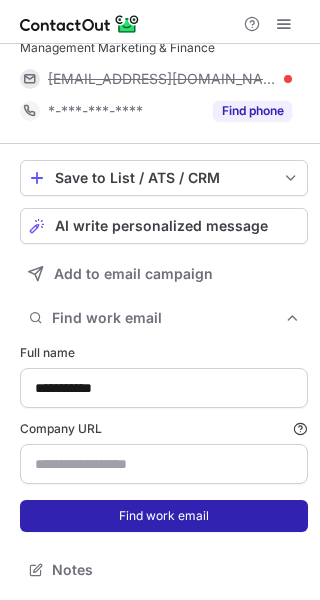 click on "Find work email" at bounding box center (164, 516) 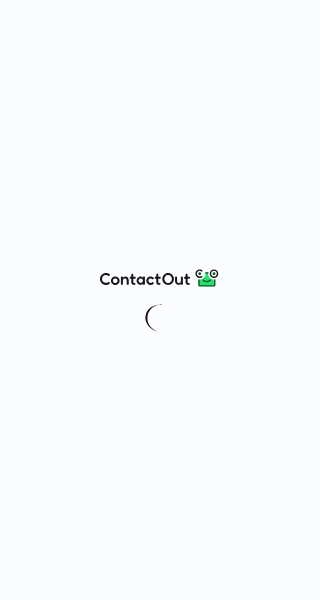 scroll, scrollTop: 0, scrollLeft: 0, axis: both 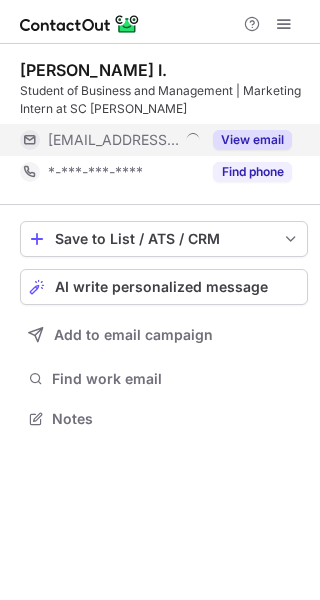 click on "View email" at bounding box center (246, 140) 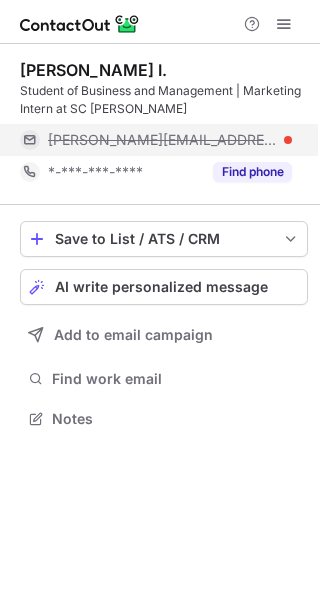 click on "anisa.meyra@hilti.com" at bounding box center (170, 140) 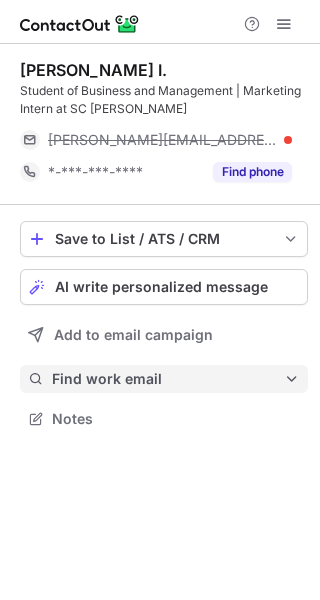 click on "Find work email" at bounding box center (164, 379) 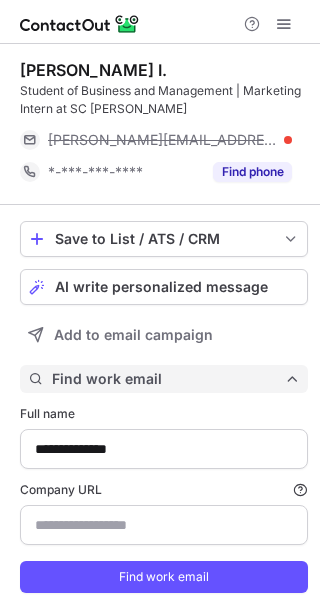 scroll, scrollTop: 61, scrollLeft: 0, axis: vertical 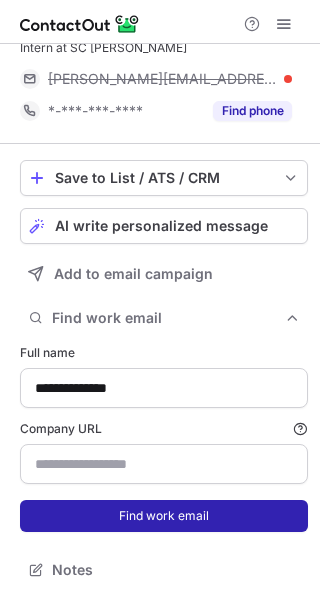 click on "Find work email" at bounding box center (164, 516) 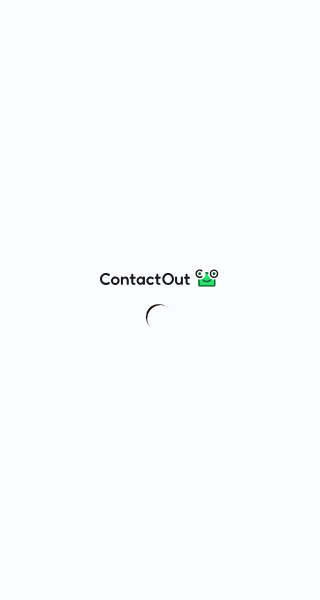 scroll, scrollTop: 0, scrollLeft: 0, axis: both 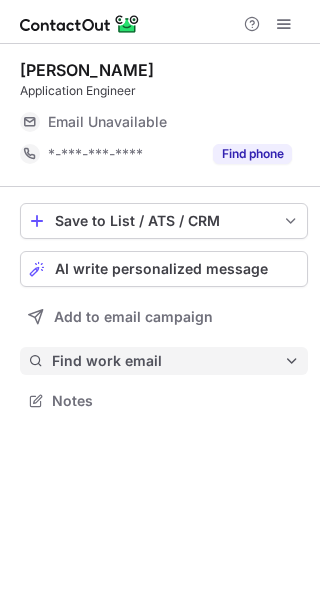 click on "Find work email" at bounding box center [168, 361] 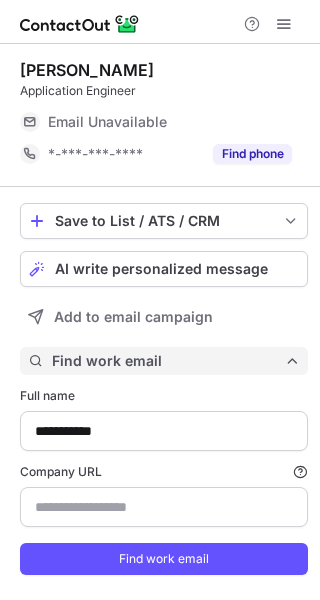 scroll, scrollTop: 43, scrollLeft: 0, axis: vertical 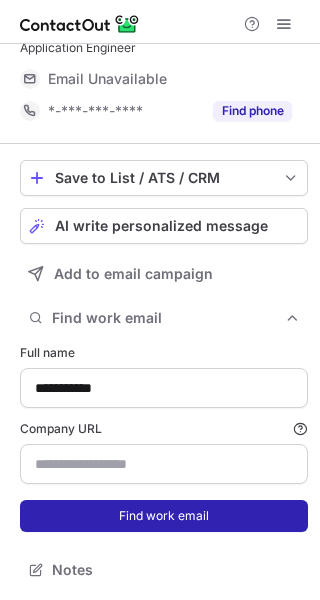 click on "Find work email" at bounding box center (164, 516) 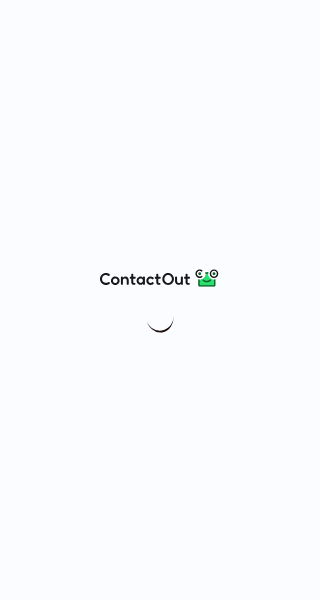 scroll, scrollTop: 0, scrollLeft: 0, axis: both 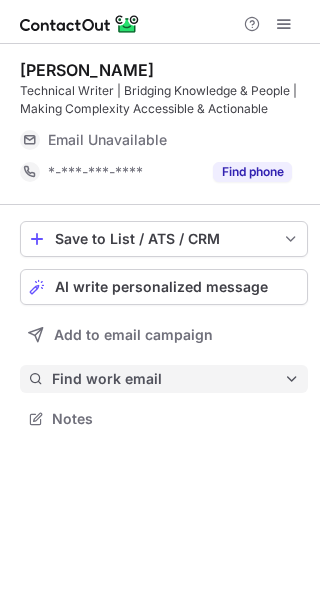 click on "Find work email" at bounding box center [168, 379] 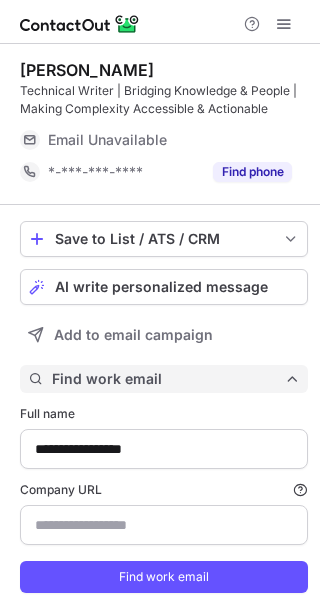 scroll, scrollTop: 10, scrollLeft: 10, axis: both 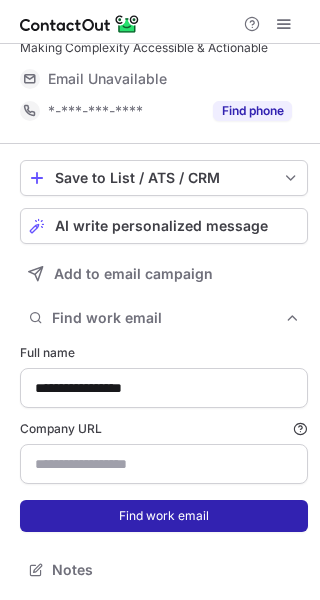 click on "Find work email" at bounding box center [164, 516] 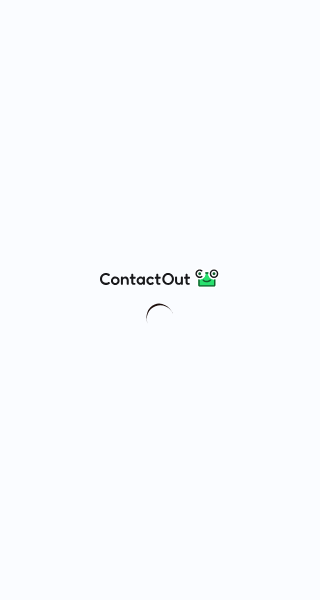 scroll, scrollTop: 0, scrollLeft: 0, axis: both 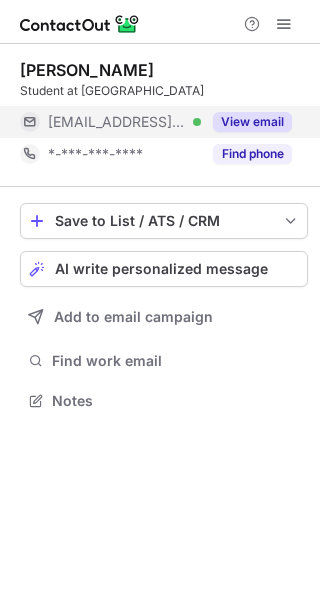 click on "View email" at bounding box center [252, 122] 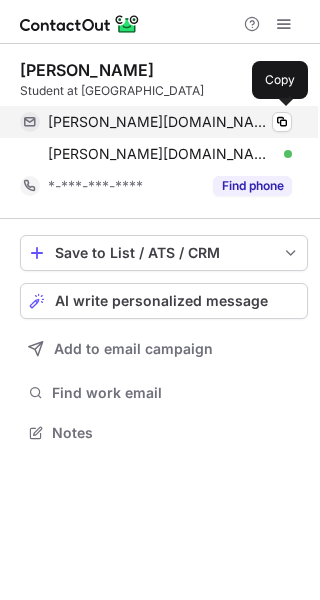 scroll, scrollTop: 10, scrollLeft: 10, axis: both 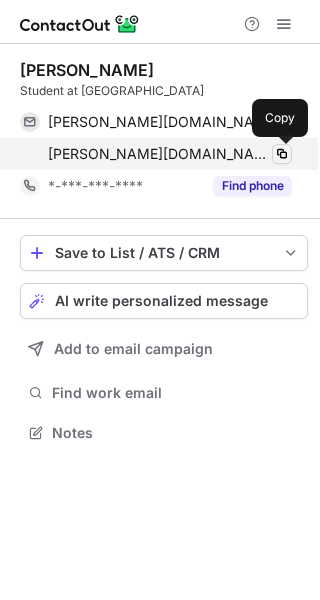 click at bounding box center [282, 154] 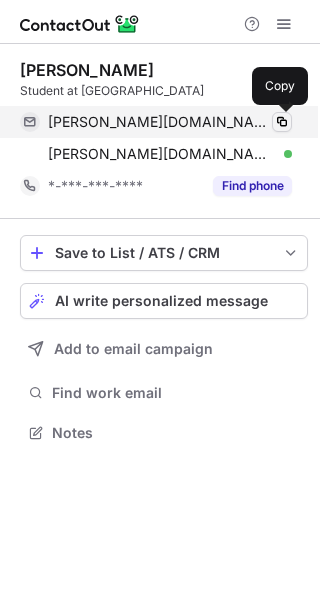 click at bounding box center [282, 122] 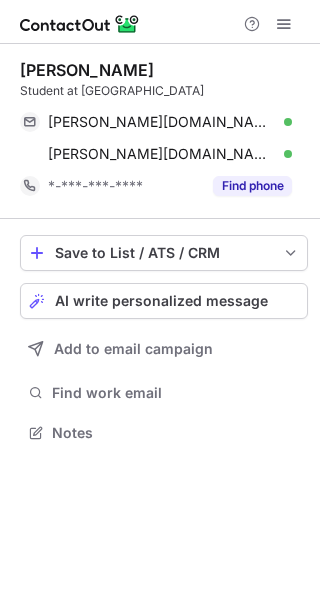 drag, startPoint x: 272, startPoint y: 91, endPoint x: 16, endPoint y: 76, distance: 256.4391 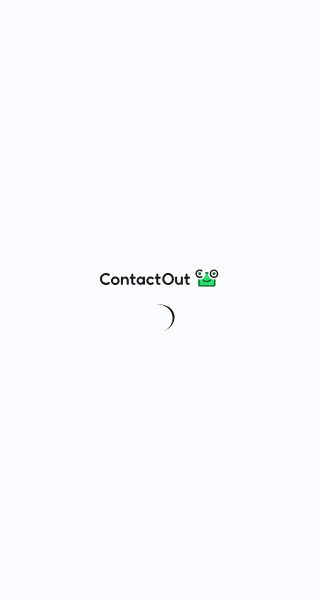 scroll, scrollTop: 0, scrollLeft: 0, axis: both 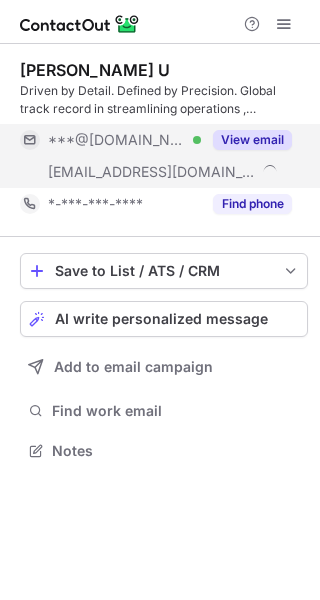 click on "View email" at bounding box center (252, 140) 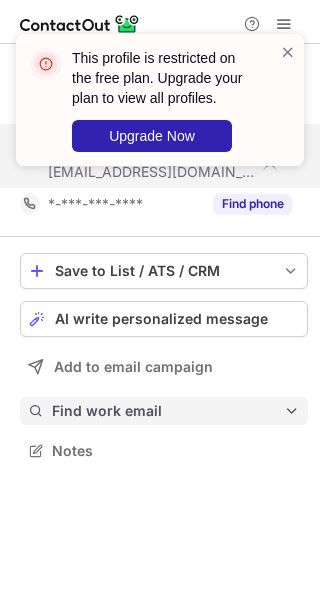 click on "Find work email" at bounding box center [168, 411] 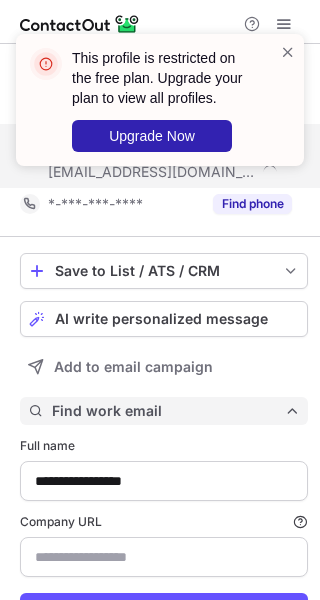 scroll, scrollTop: 93, scrollLeft: 0, axis: vertical 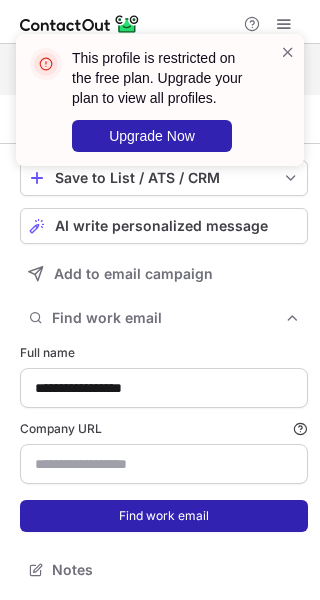 click on "Find work email" at bounding box center (164, 516) 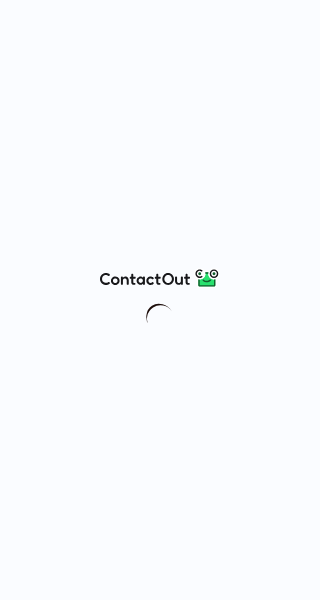 scroll, scrollTop: 0, scrollLeft: 0, axis: both 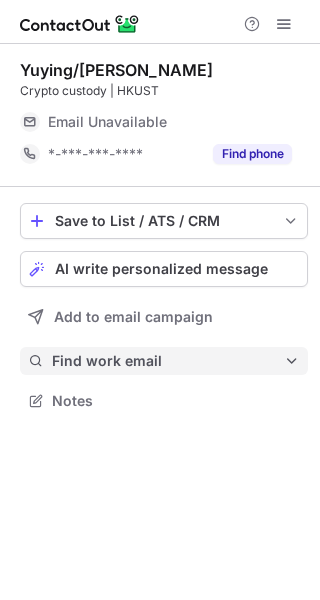 click on "Find work email" at bounding box center (164, 361) 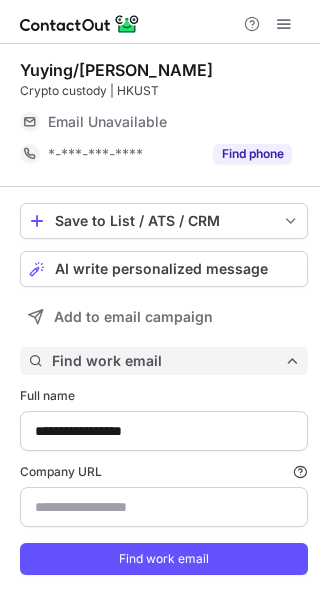 scroll, scrollTop: 10, scrollLeft: 10, axis: both 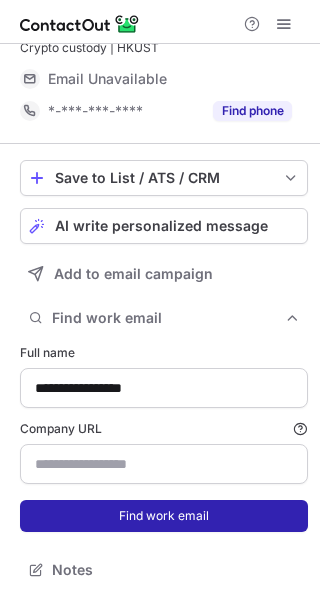 click on "Find work email" at bounding box center (164, 516) 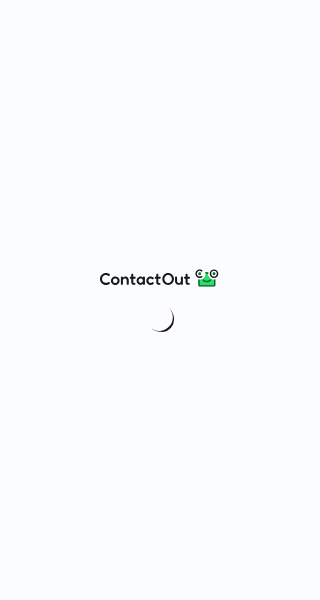 scroll, scrollTop: 0, scrollLeft: 0, axis: both 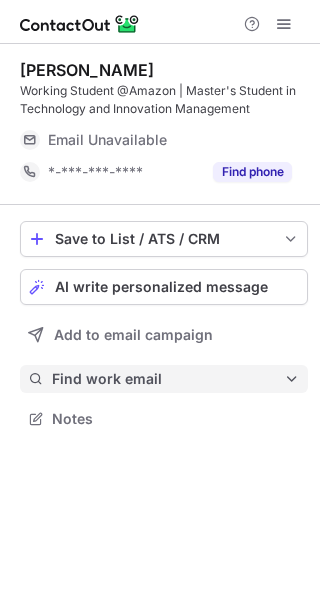 click on "Find work email" at bounding box center [164, 379] 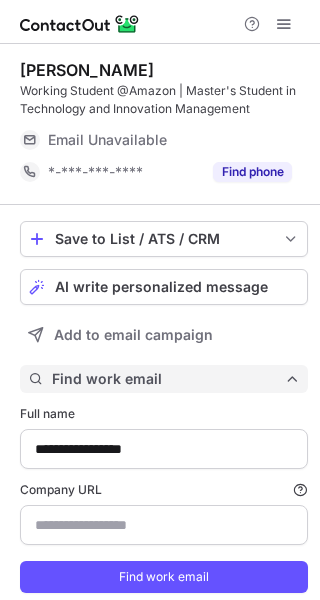 scroll, scrollTop: 61, scrollLeft: 0, axis: vertical 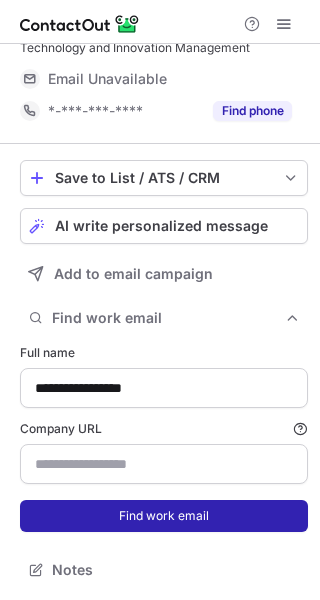 click on "Find work email" at bounding box center [164, 516] 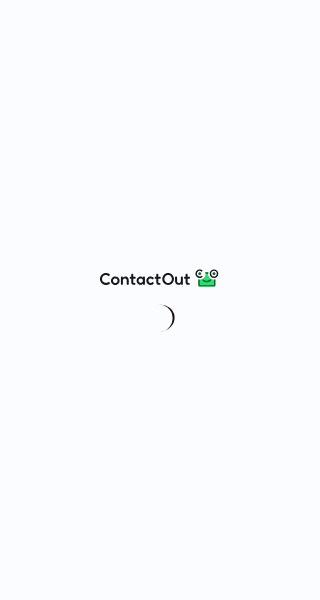 scroll, scrollTop: 0, scrollLeft: 0, axis: both 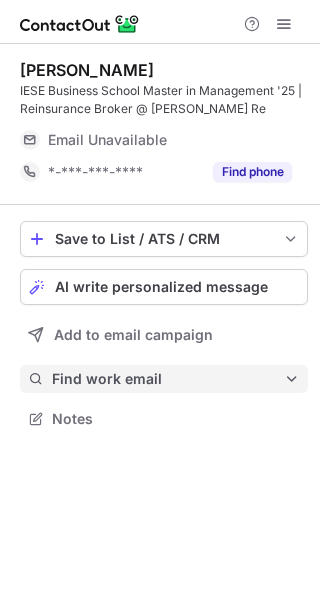 click on "Find work email" at bounding box center [168, 379] 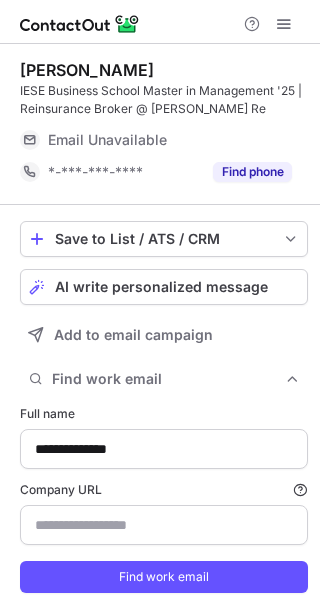 scroll, scrollTop: 10, scrollLeft: 10, axis: both 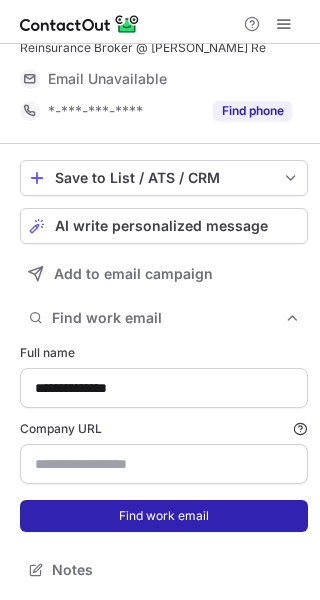 click on "Find work email" at bounding box center [164, 516] 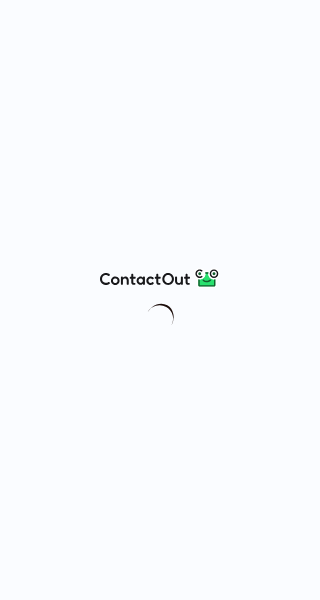 scroll, scrollTop: 0, scrollLeft: 0, axis: both 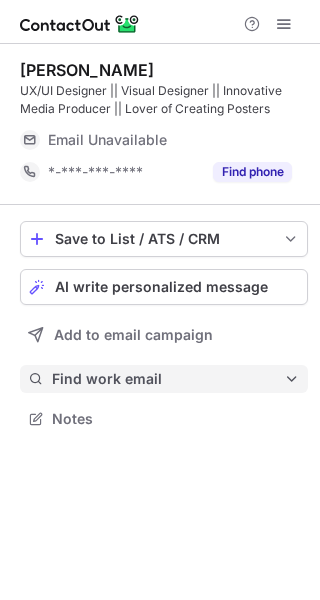 click on "Find work email" at bounding box center [168, 379] 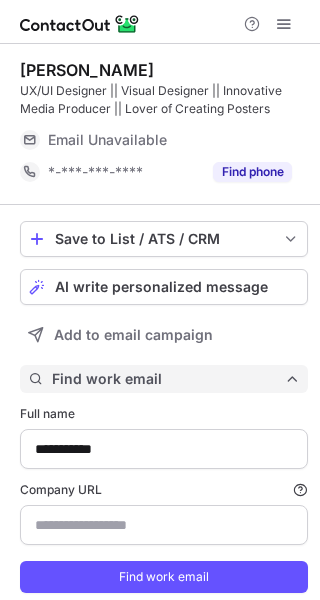 scroll, scrollTop: 10, scrollLeft: 10, axis: both 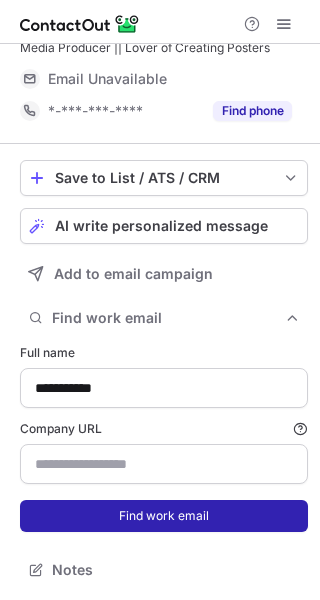 click on "Find work email" at bounding box center [164, 516] 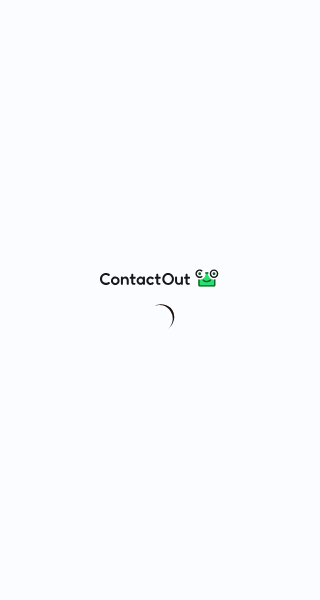 scroll, scrollTop: 0, scrollLeft: 0, axis: both 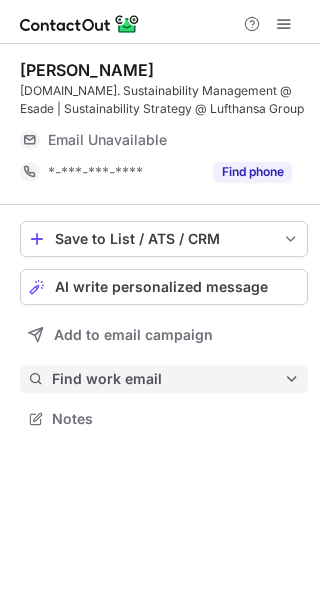 click on "Find work email" at bounding box center [168, 379] 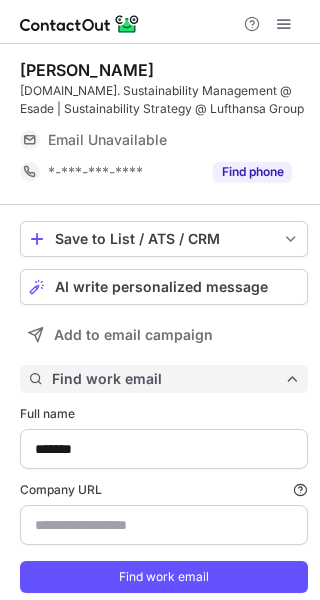 scroll, scrollTop: 10, scrollLeft: 10, axis: both 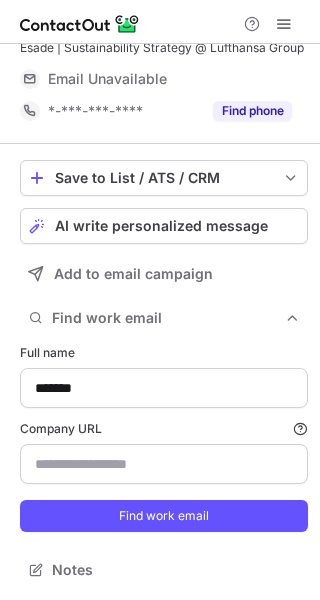 type 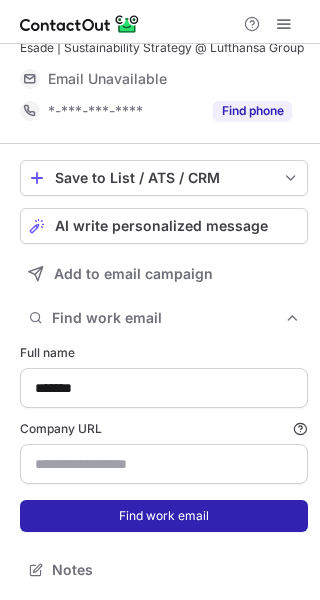 click on "Find work email" at bounding box center [164, 516] 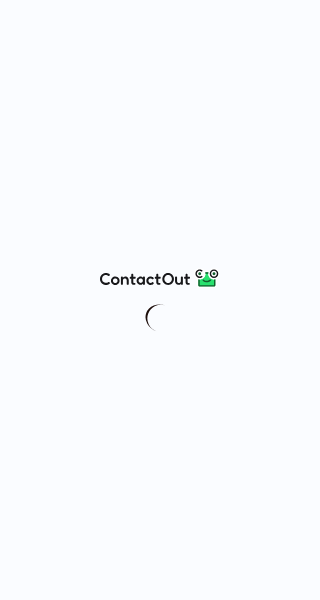 scroll, scrollTop: 0, scrollLeft: 0, axis: both 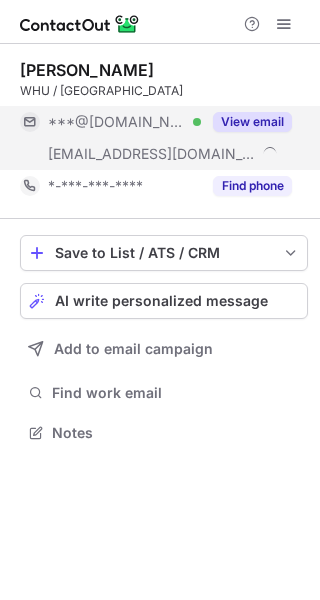 click on "View email" at bounding box center (252, 122) 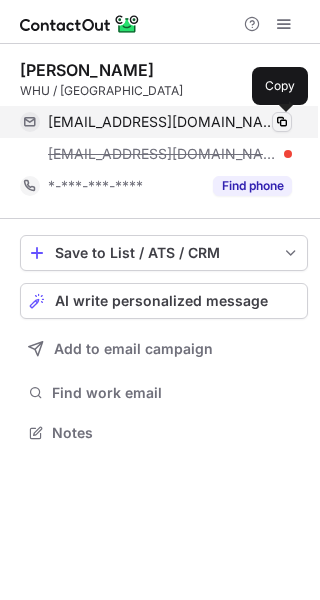 click at bounding box center (282, 122) 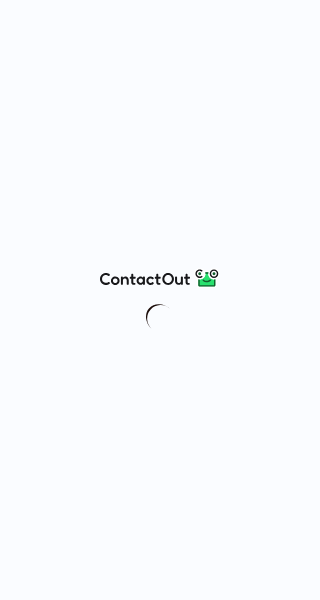 scroll, scrollTop: 0, scrollLeft: 0, axis: both 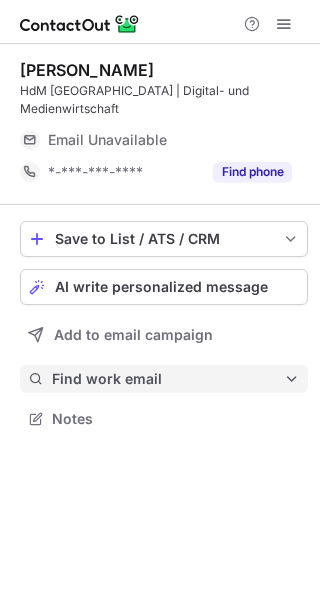 click on "Find work email" at bounding box center [168, 379] 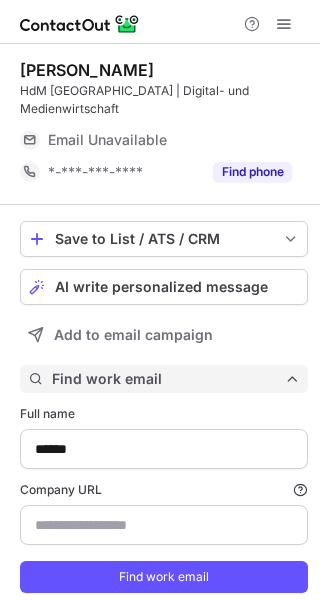 scroll, scrollTop: 43, scrollLeft: 0, axis: vertical 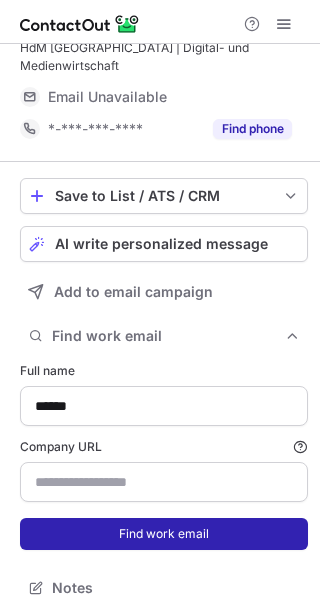 click on "Find work email" at bounding box center (164, 534) 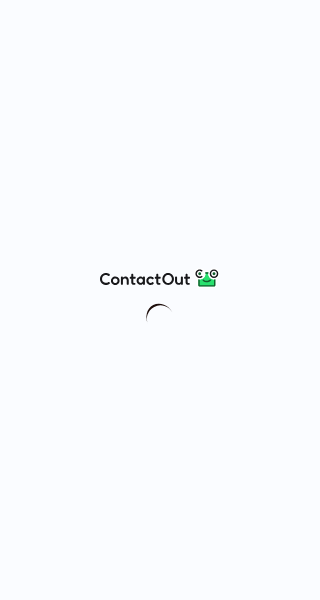 scroll, scrollTop: 0, scrollLeft: 0, axis: both 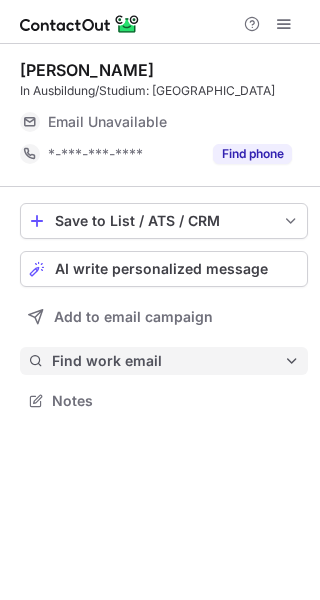 click on "Find work email" at bounding box center (168, 361) 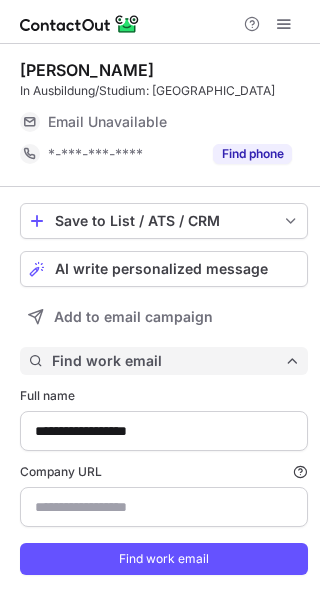 scroll, scrollTop: 10, scrollLeft: 10, axis: both 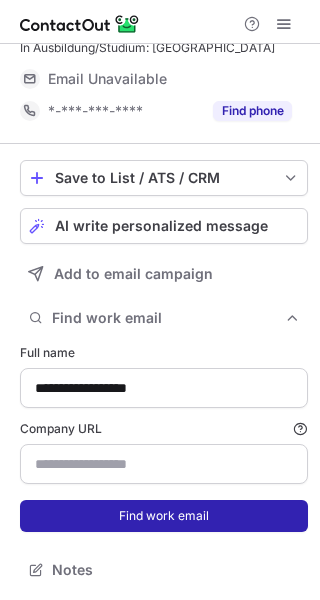 click on "Find work email" at bounding box center (164, 516) 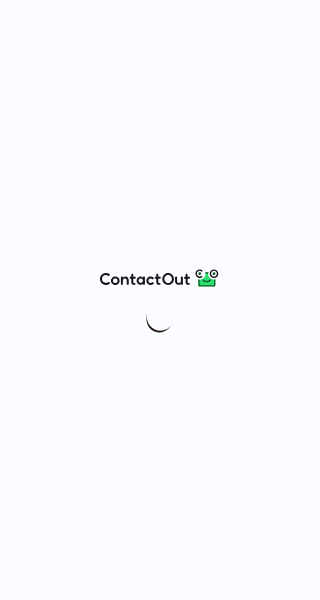 scroll, scrollTop: 0, scrollLeft: 0, axis: both 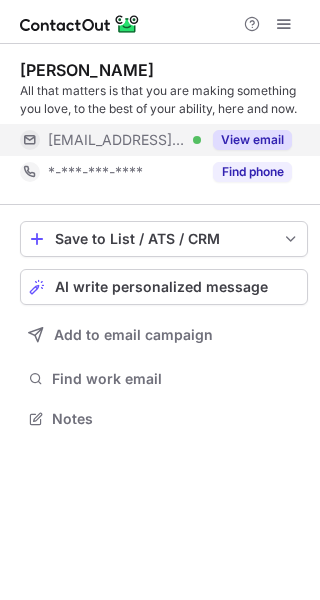 click on "View email" at bounding box center (252, 140) 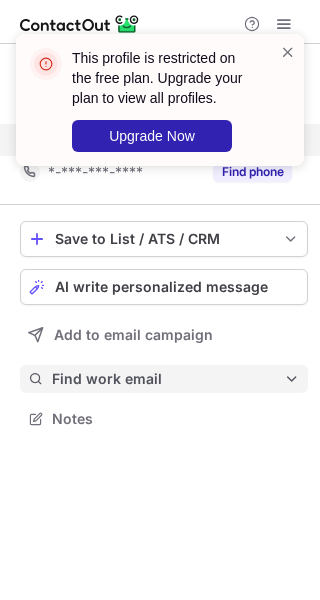 click on "Find work email" at bounding box center (168, 379) 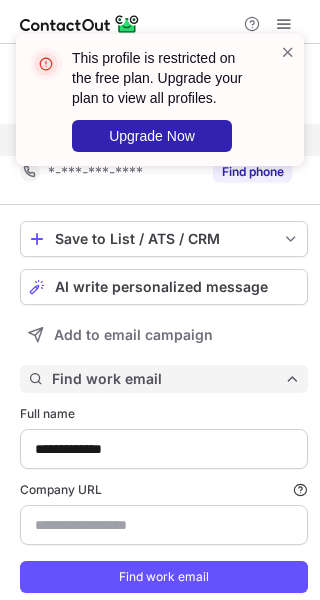 scroll, scrollTop: 61, scrollLeft: 0, axis: vertical 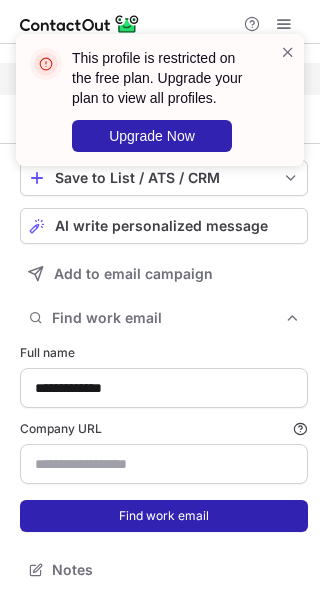 click on "Find work email" at bounding box center (164, 516) 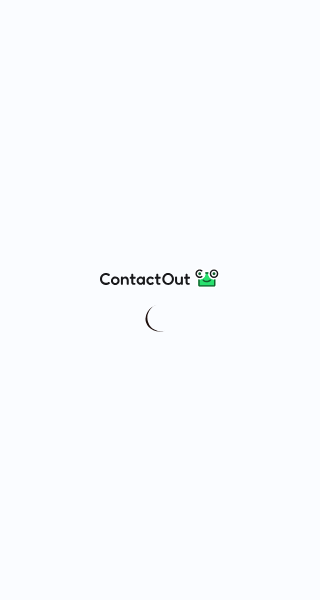 scroll, scrollTop: 0, scrollLeft: 0, axis: both 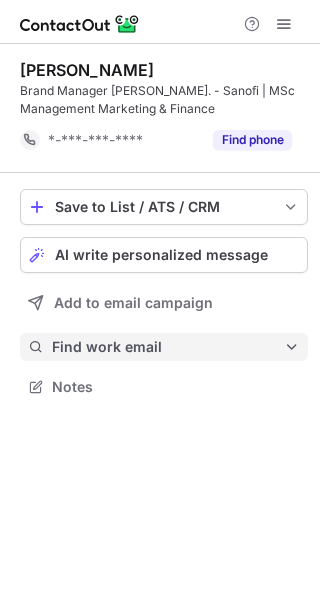 click on "Find work email" at bounding box center (168, 347) 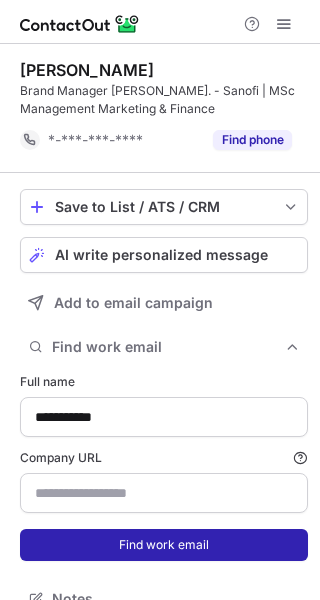 click on "Find work email" at bounding box center [164, 545] 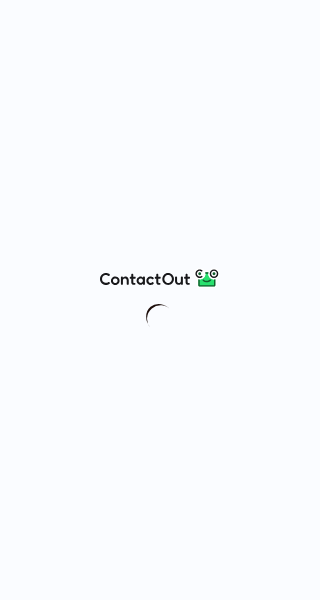 scroll, scrollTop: 0, scrollLeft: 0, axis: both 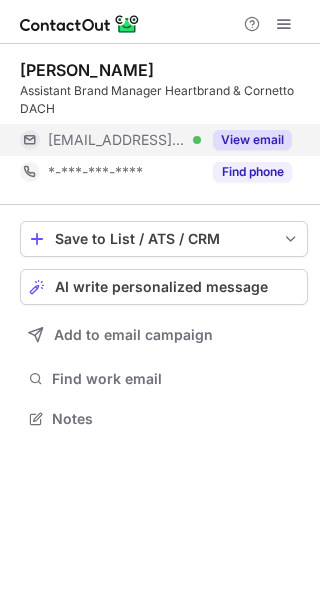 click on "View email" at bounding box center (252, 140) 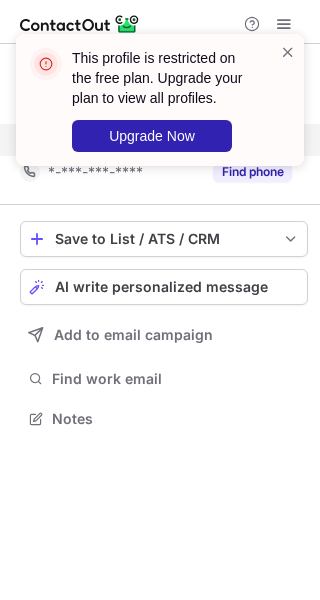 drag, startPoint x: 132, startPoint y: 387, endPoint x: 165, endPoint y: 397, distance: 34.48188 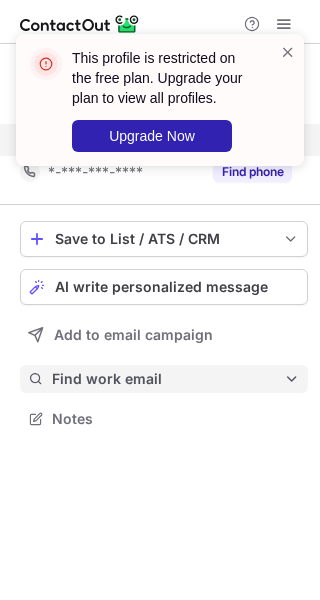 click on "Find work email" at bounding box center [168, 379] 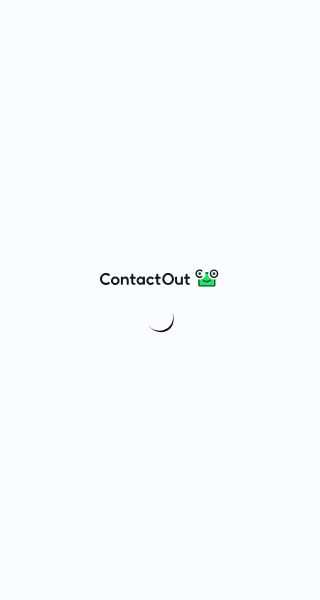 scroll, scrollTop: 0, scrollLeft: 0, axis: both 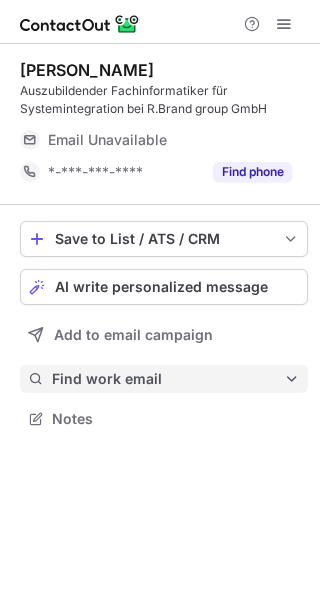 click on "Find work email" at bounding box center (168, 379) 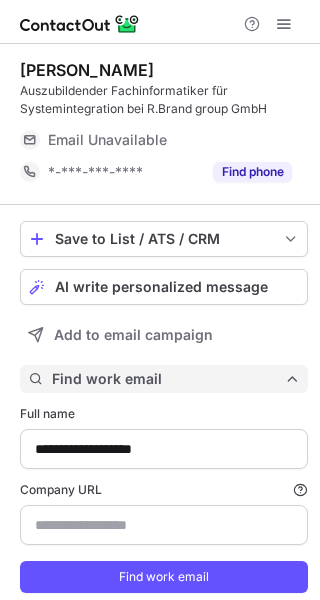 scroll, scrollTop: 61, scrollLeft: 0, axis: vertical 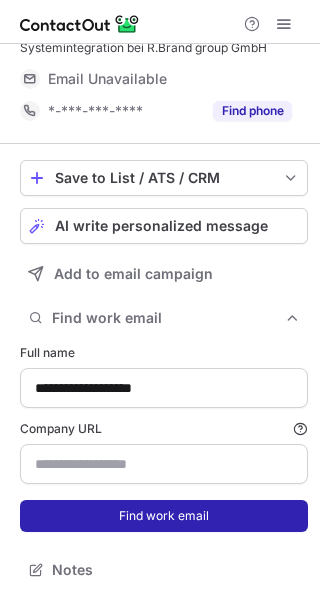 click on "Find work email" at bounding box center [164, 516] 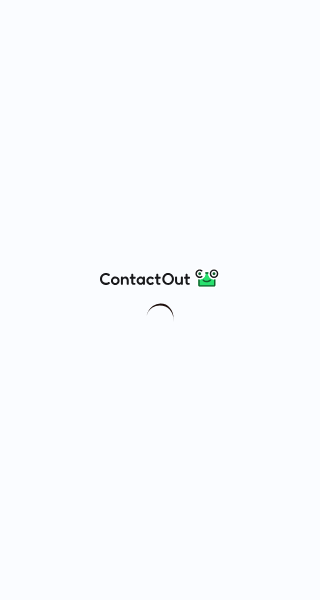 scroll, scrollTop: 0, scrollLeft: 0, axis: both 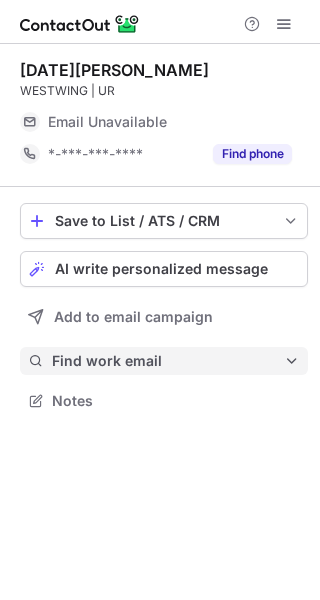 click on "Find work email" at bounding box center [168, 361] 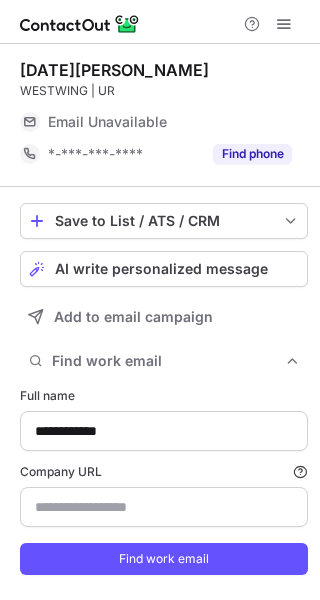 scroll, scrollTop: 43, scrollLeft: 0, axis: vertical 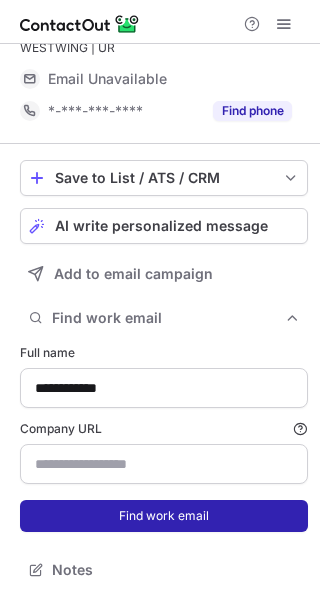click on "Find work email" at bounding box center [164, 516] 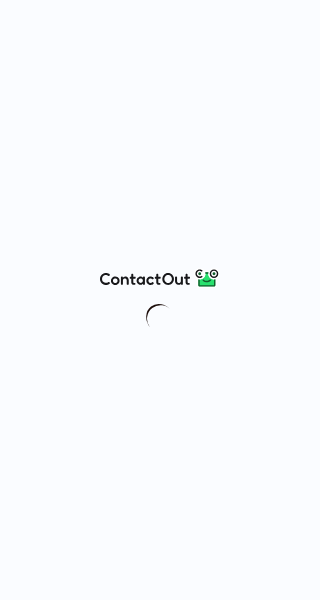 scroll, scrollTop: 0, scrollLeft: 0, axis: both 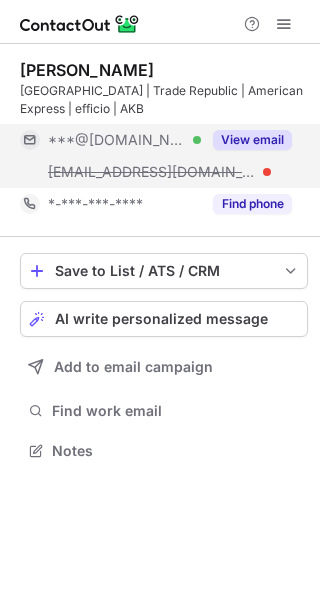 click on "View email" at bounding box center [252, 140] 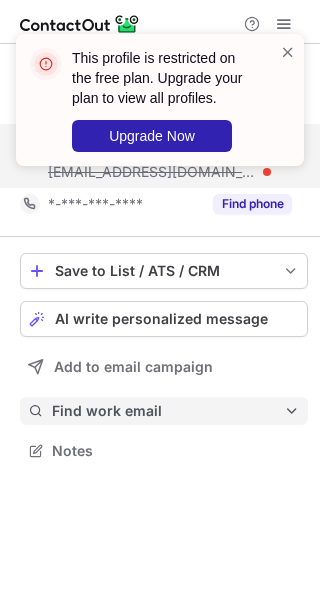 click on "Find work email" at bounding box center [164, 411] 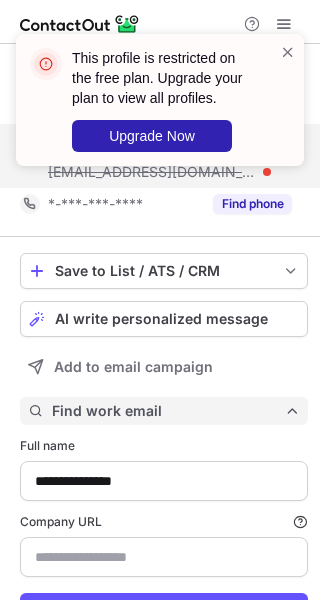 scroll, scrollTop: 10, scrollLeft: 10, axis: both 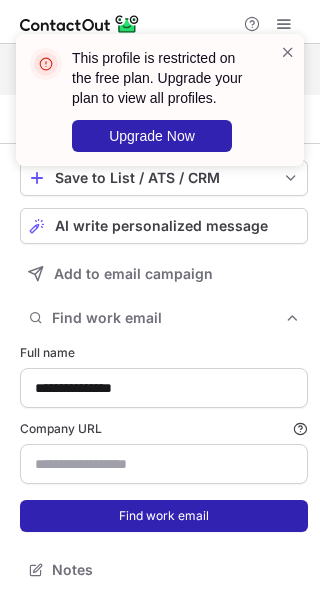 click on "Find work email" at bounding box center (164, 516) 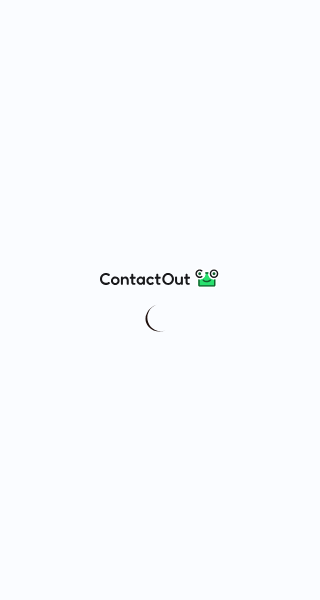 scroll, scrollTop: 0, scrollLeft: 0, axis: both 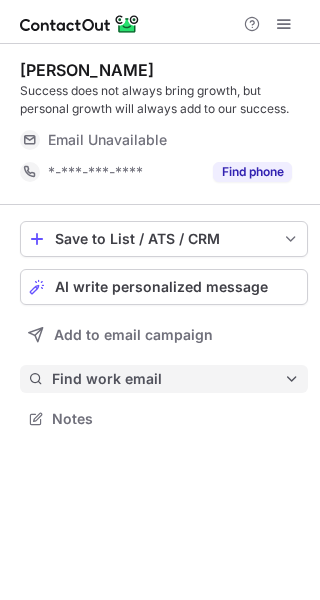 click on "Find work email" at bounding box center (168, 379) 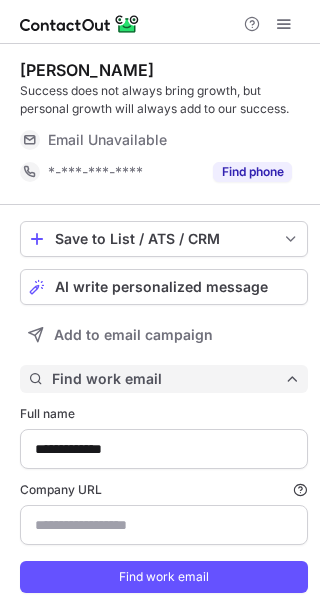scroll, scrollTop: 61, scrollLeft: 0, axis: vertical 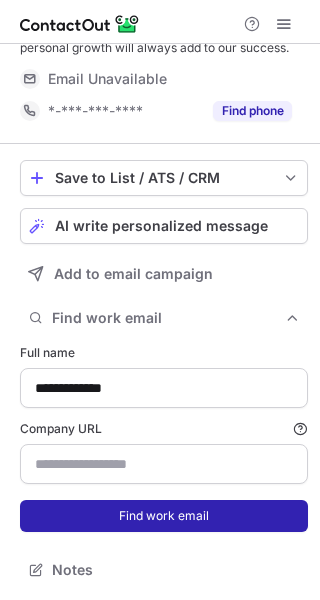 click on "Find work email" at bounding box center (164, 516) 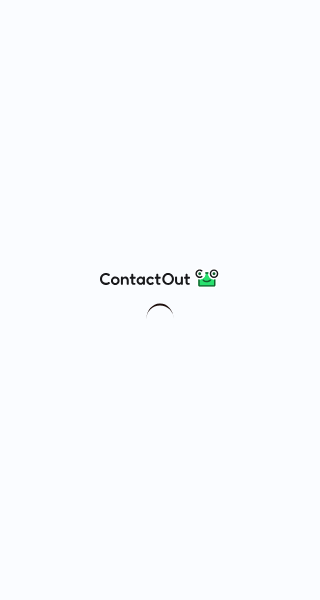 scroll, scrollTop: 0, scrollLeft: 0, axis: both 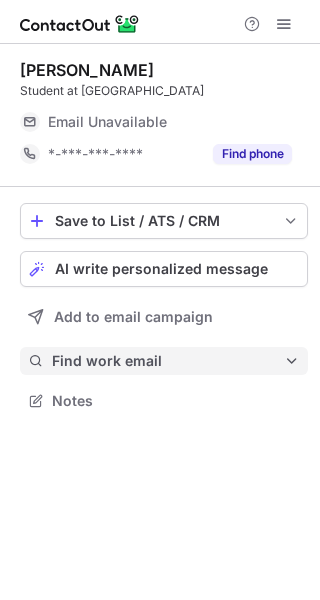 click on "Find work email" at bounding box center (168, 361) 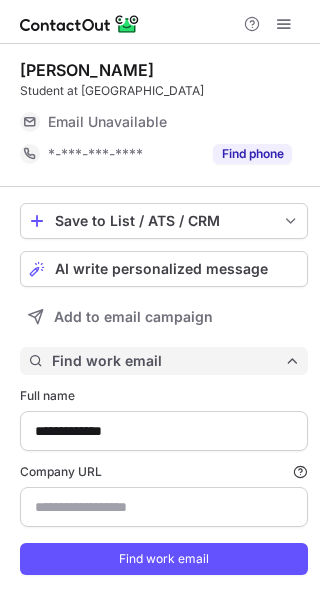 scroll, scrollTop: 10, scrollLeft: 10, axis: both 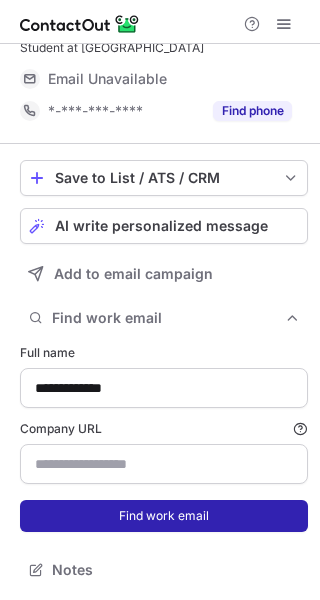 click on "Find work email" at bounding box center [164, 516] 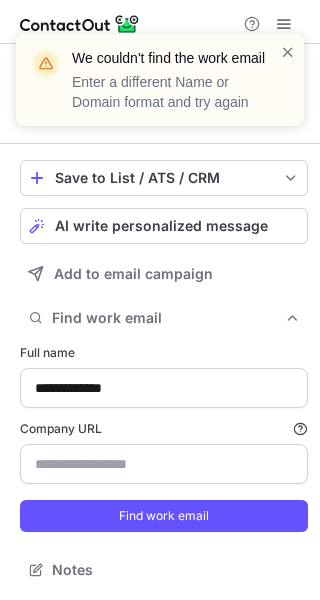 scroll, scrollTop: 567, scrollLeft: 306, axis: both 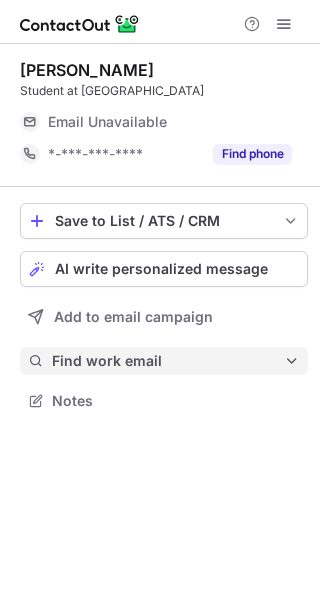 click on "Find work email" at bounding box center (168, 361) 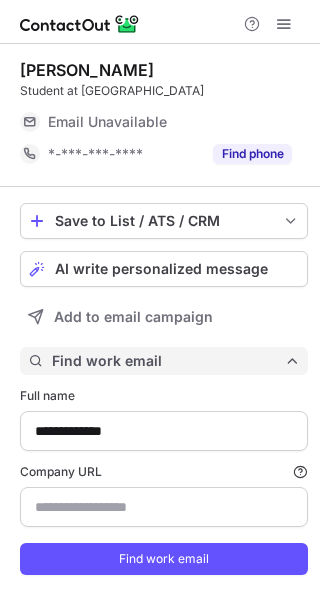scroll, scrollTop: 10, scrollLeft: 10, axis: both 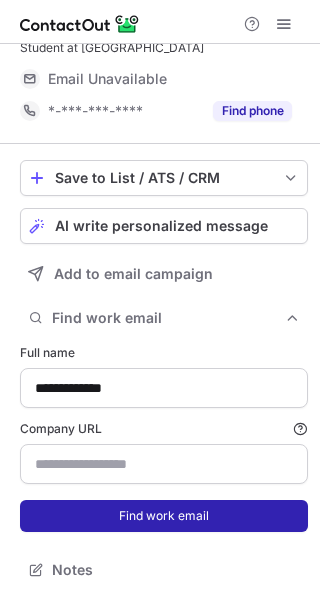 click on "Find work email" at bounding box center [164, 516] 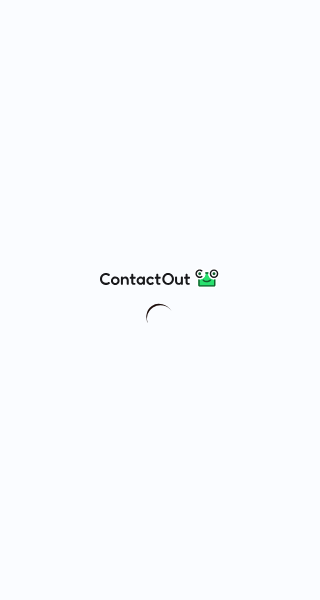 scroll, scrollTop: 0, scrollLeft: 0, axis: both 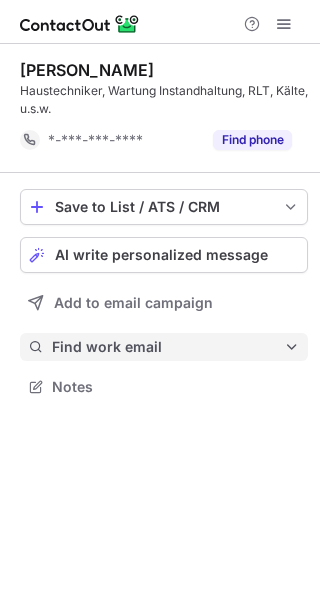click on "Find work email" at bounding box center [168, 347] 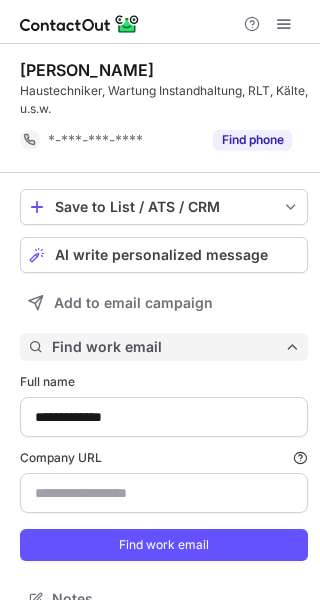 scroll, scrollTop: 10, scrollLeft: 10, axis: both 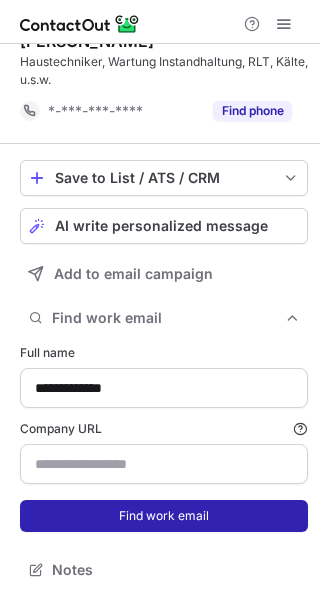 drag, startPoint x: 197, startPoint y: 512, endPoint x: 253, endPoint y: 530, distance: 58.821766 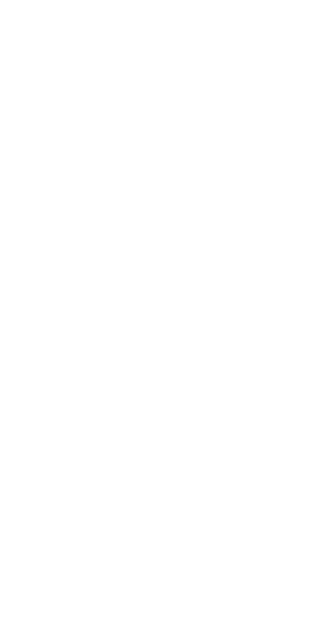 scroll, scrollTop: 0, scrollLeft: 0, axis: both 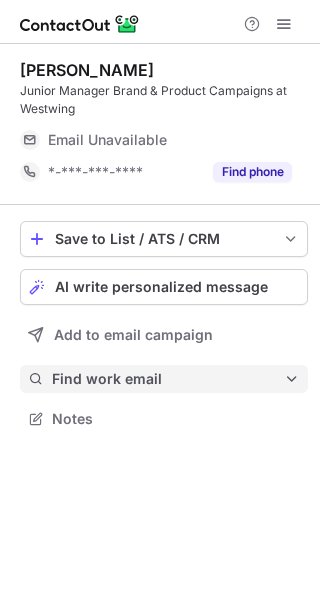 click on "Find work email" at bounding box center [168, 379] 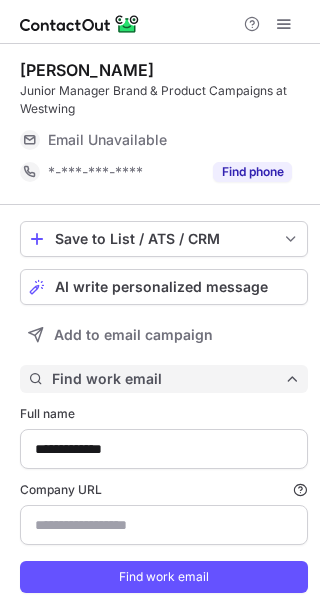 scroll, scrollTop: 61, scrollLeft: 0, axis: vertical 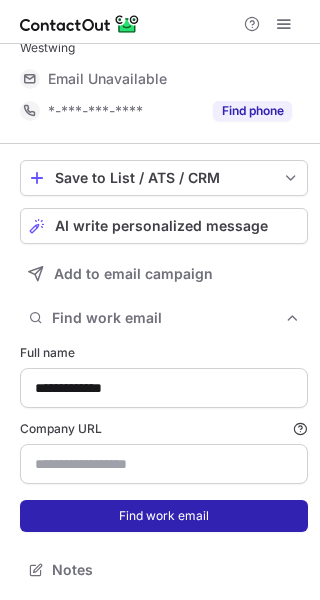click on "Find work email" at bounding box center (164, 516) 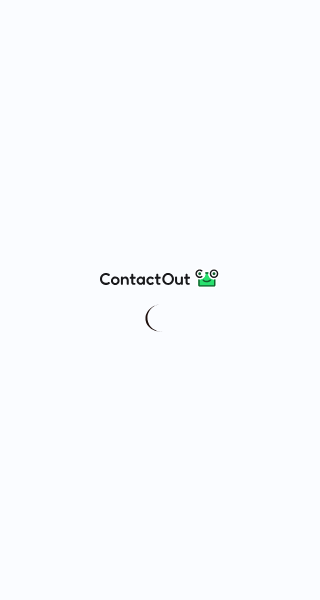 scroll, scrollTop: 0, scrollLeft: 0, axis: both 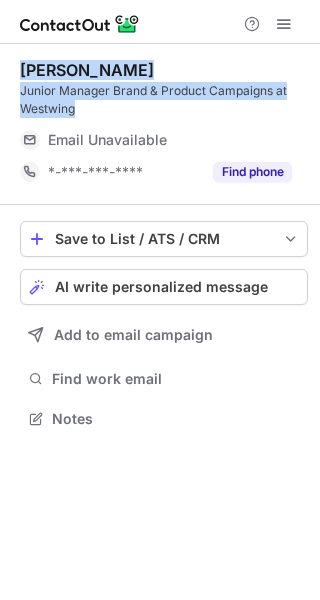 drag, startPoint x: 121, startPoint y: 111, endPoint x: 10, endPoint y: 64, distance: 120.54045 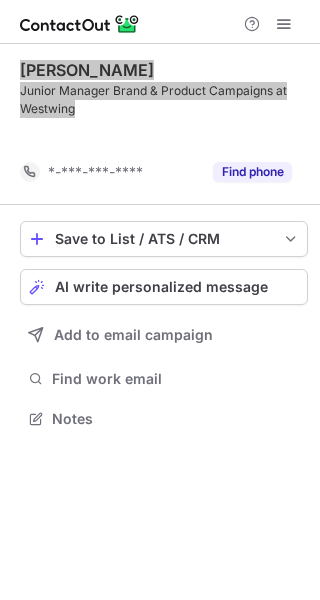 scroll, scrollTop: 373, scrollLeft: 320, axis: both 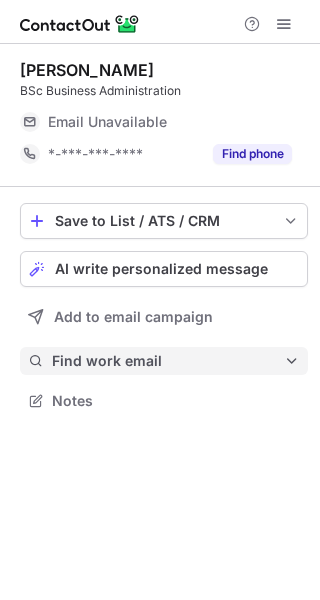 click on "Find work email" at bounding box center (168, 361) 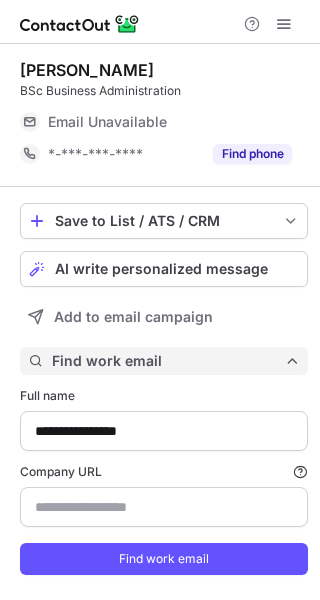 scroll, scrollTop: 10, scrollLeft: 10, axis: both 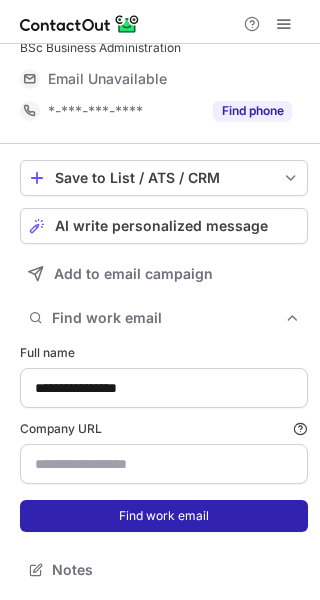 click on "Find work email" at bounding box center (164, 516) 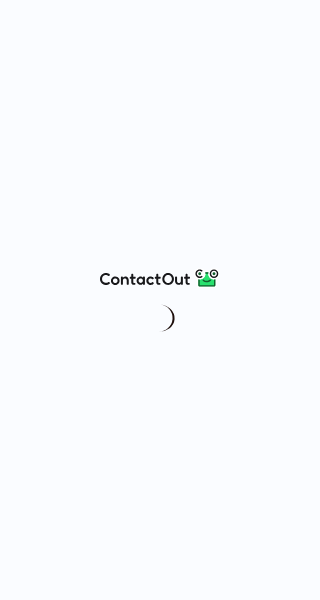 scroll, scrollTop: 0, scrollLeft: 0, axis: both 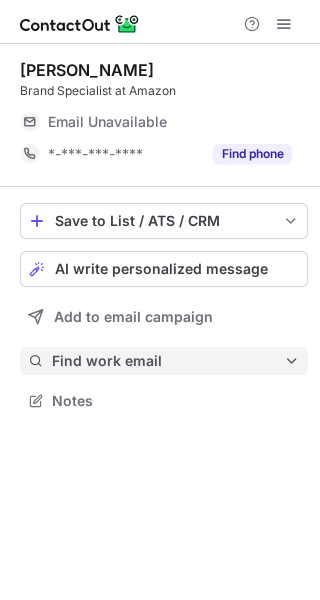 click on "Find work email" at bounding box center (168, 361) 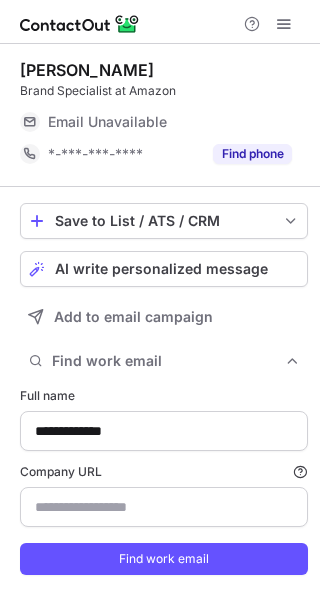 scroll, scrollTop: 43, scrollLeft: 0, axis: vertical 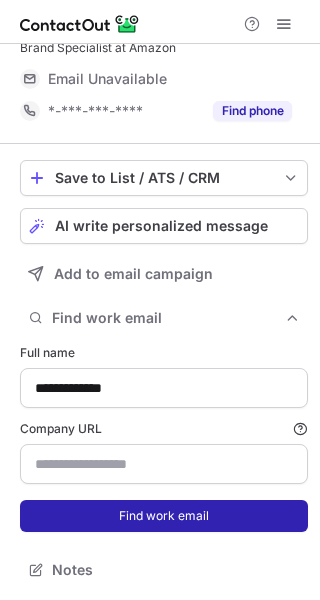 click on "Find work email" at bounding box center [164, 516] 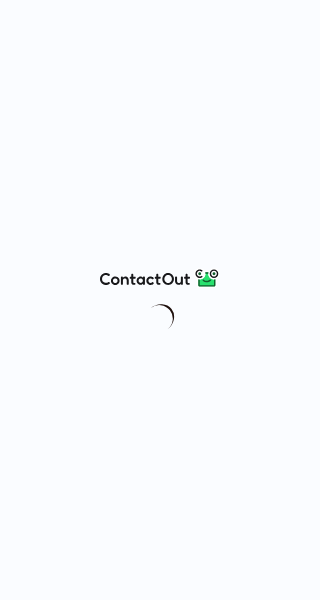 scroll, scrollTop: 0, scrollLeft: 0, axis: both 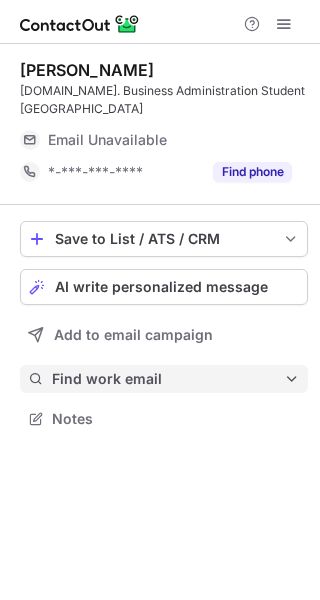 click on "Find work email" at bounding box center [164, 379] 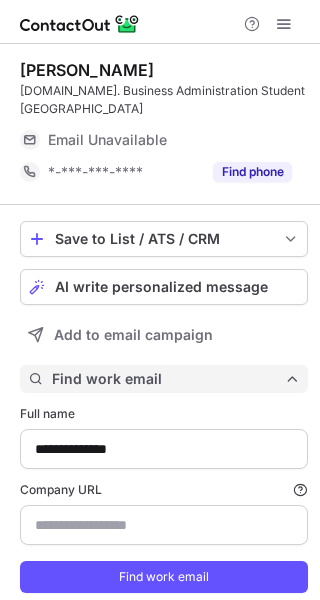 scroll, scrollTop: 10, scrollLeft: 10, axis: both 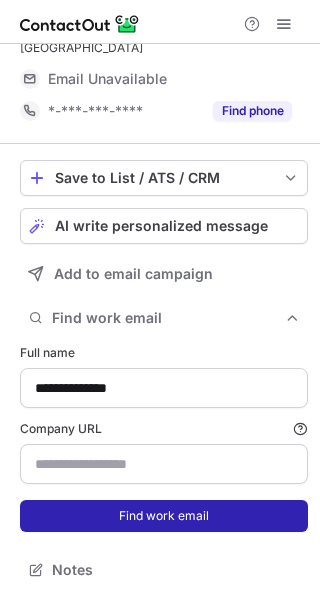click on "Find work email" at bounding box center (164, 516) 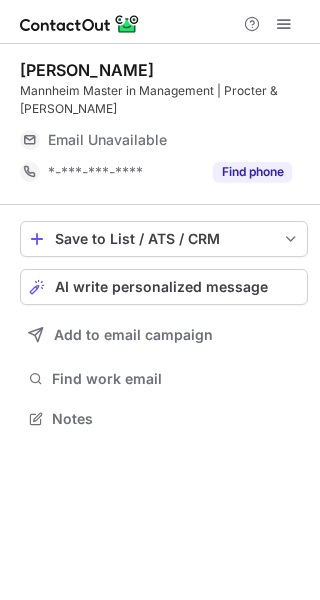 scroll, scrollTop: 0, scrollLeft: 0, axis: both 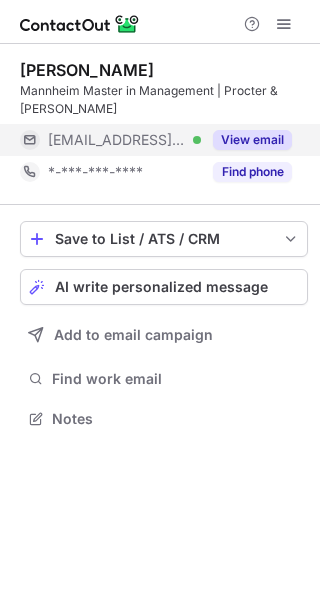 click on "View email" at bounding box center (252, 140) 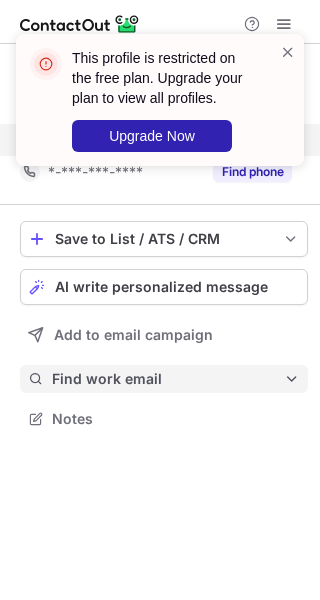 click on "Find work email" at bounding box center (168, 379) 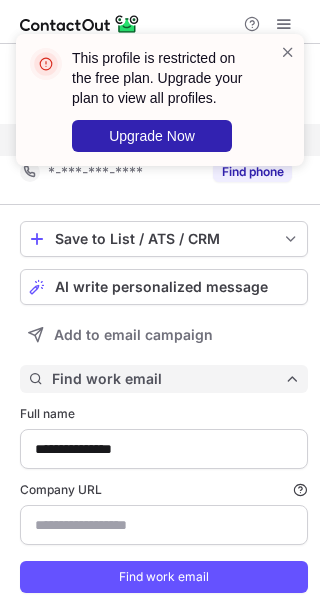 scroll, scrollTop: 10, scrollLeft: 10, axis: both 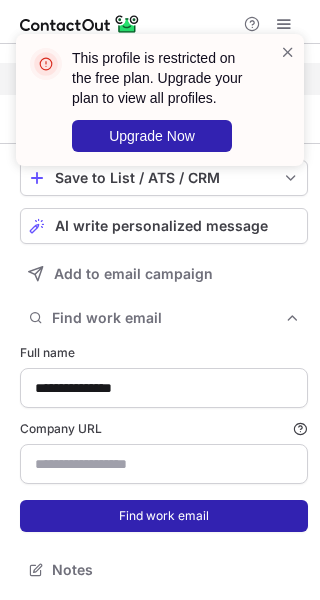 click on "Find work email" at bounding box center [164, 516] 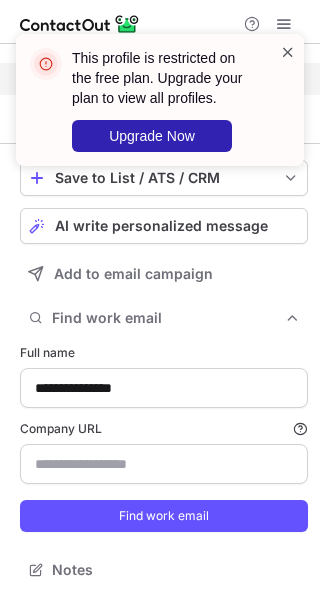 click at bounding box center [288, 52] 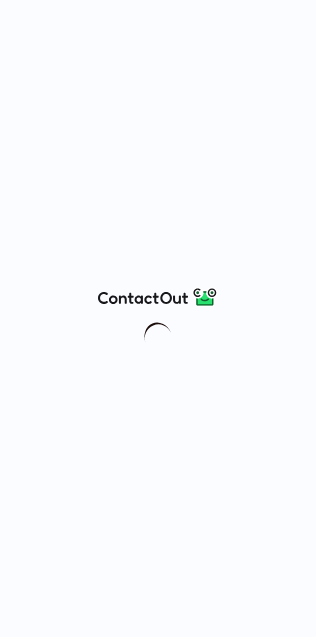 scroll, scrollTop: 0, scrollLeft: 0, axis: both 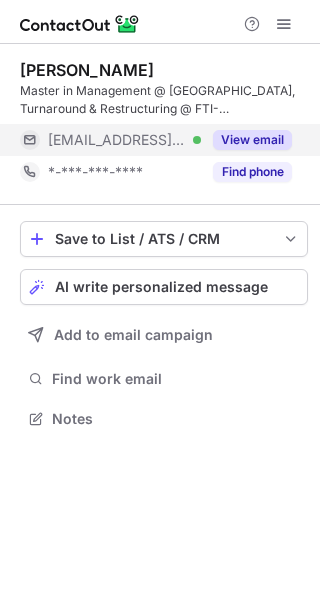 click on "View email" at bounding box center [252, 140] 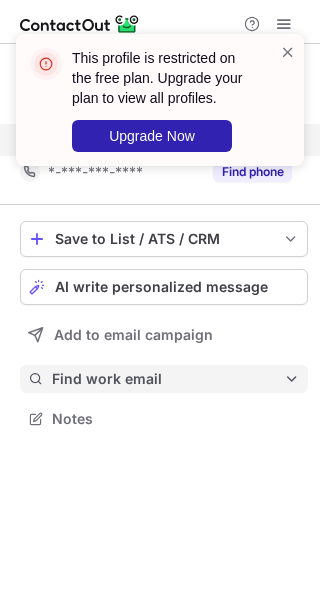 click on "Find work email" at bounding box center [168, 379] 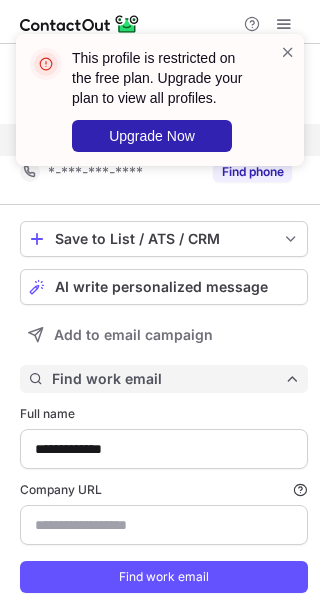 scroll, scrollTop: 61, scrollLeft: 0, axis: vertical 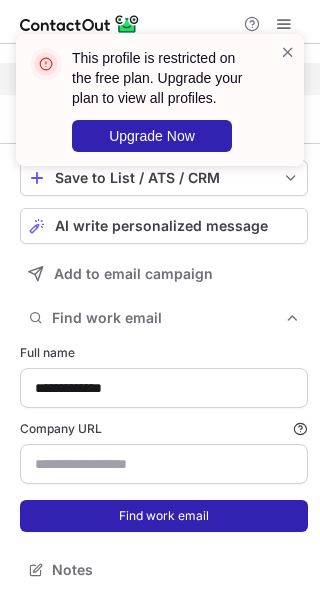 click on "Find work email" at bounding box center (164, 516) 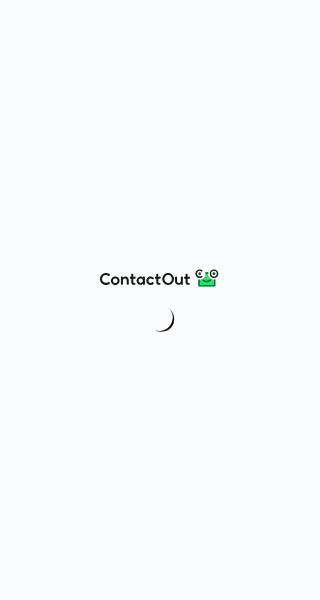 scroll, scrollTop: 0, scrollLeft: 0, axis: both 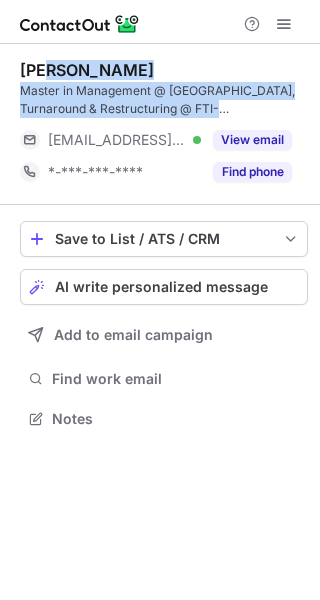 drag, startPoint x: 287, startPoint y: 104, endPoint x: 45, endPoint y: 71, distance: 244.23964 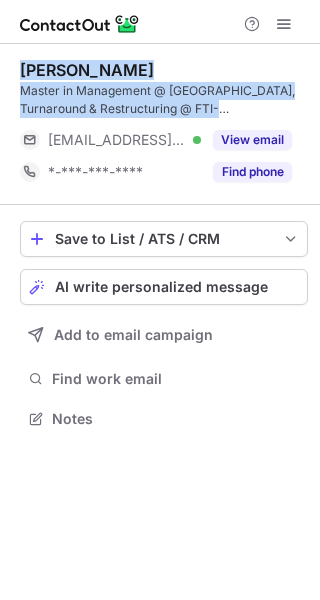 drag, startPoint x: 282, startPoint y: 110, endPoint x: 15, endPoint y: 75, distance: 269.28424 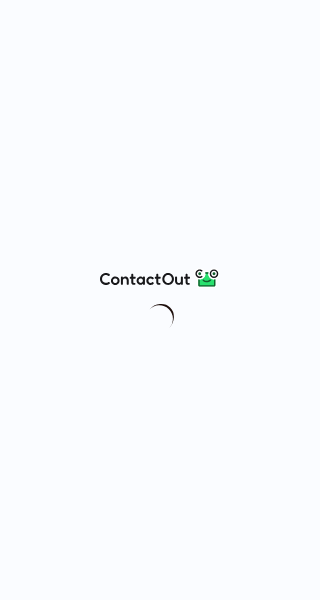 scroll, scrollTop: 0, scrollLeft: 0, axis: both 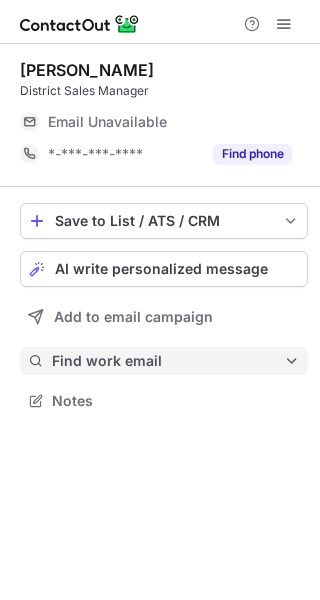 click on "Find work email" at bounding box center [168, 361] 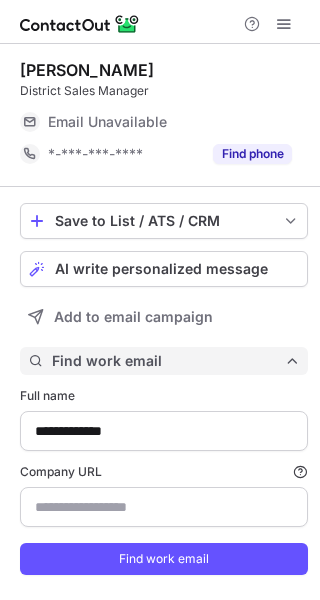 scroll, scrollTop: 43, scrollLeft: 0, axis: vertical 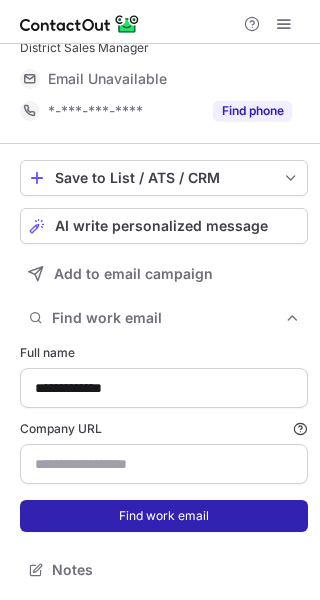 click on "Find work email" at bounding box center (164, 516) 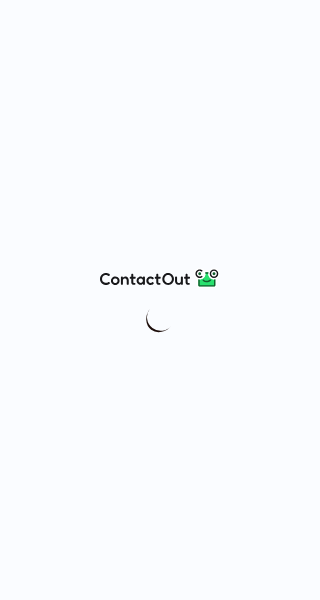 scroll, scrollTop: 0, scrollLeft: 0, axis: both 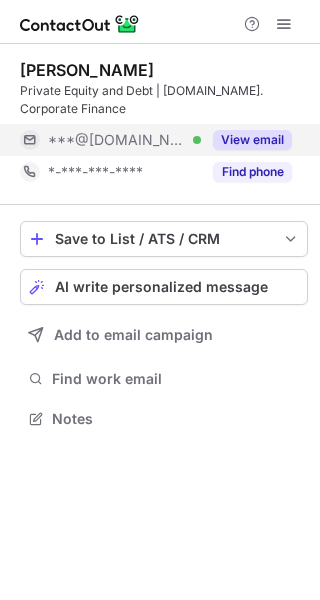 click on "View email" at bounding box center (252, 140) 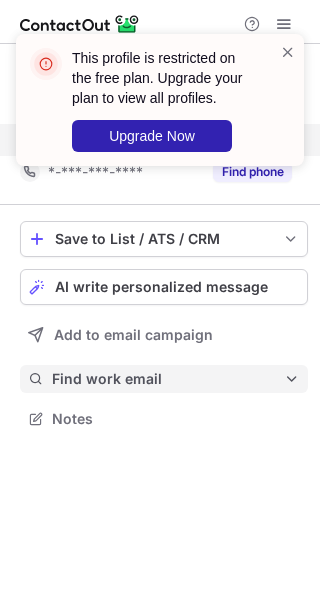 click on "Find work email" at bounding box center (168, 379) 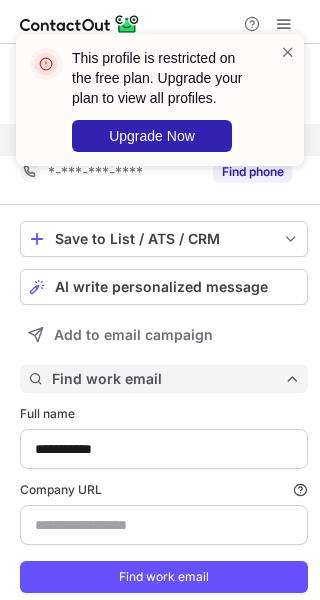 scroll, scrollTop: 10, scrollLeft: 10, axis: both 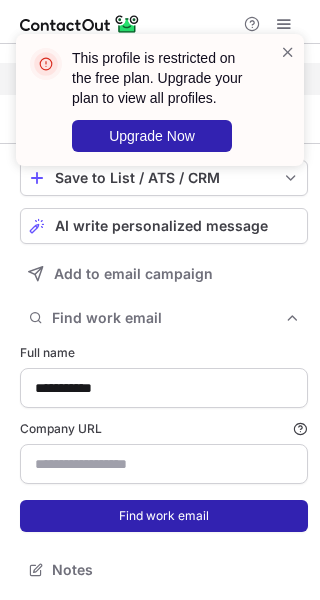 click on "Find work email" at bounding box center (164, 516) 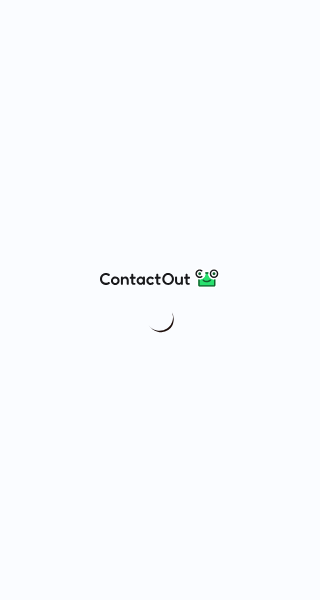 scroll, scrollTop: 0, scrollLeft: 0, axis: both 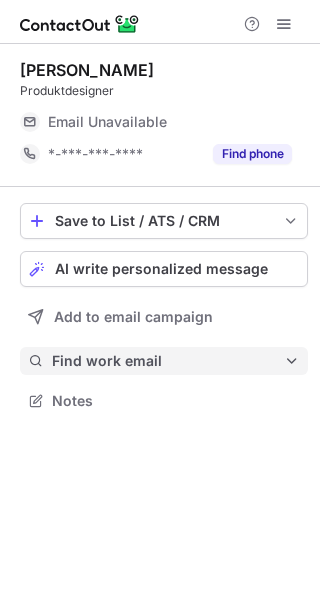 click on "Find work email" at bounding box center (168, 361) 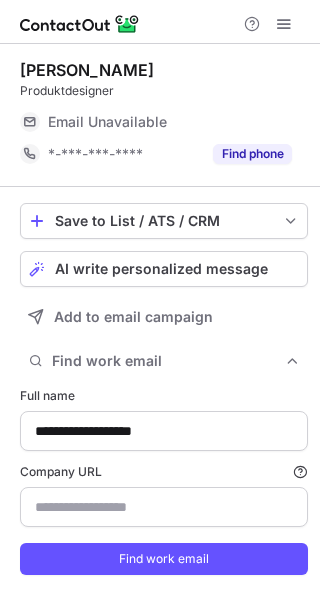 scroll, scrollTop: 10, scrollLeft: 10, axis: both 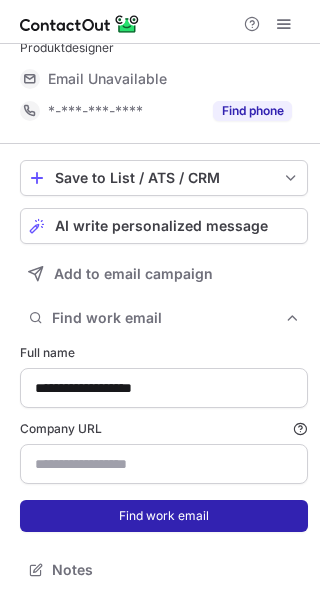 click on "Find work email" at bounding box center [164, 516] 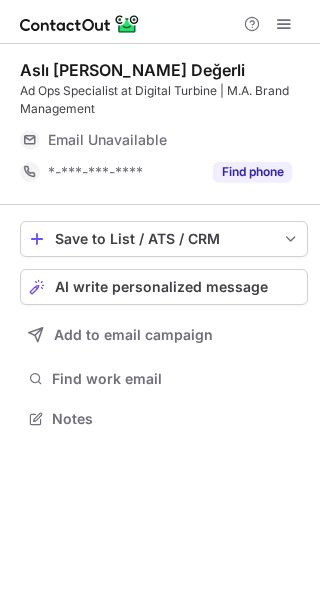 scroll, scrollTop: 0, scrollLeft: 0, axis: both 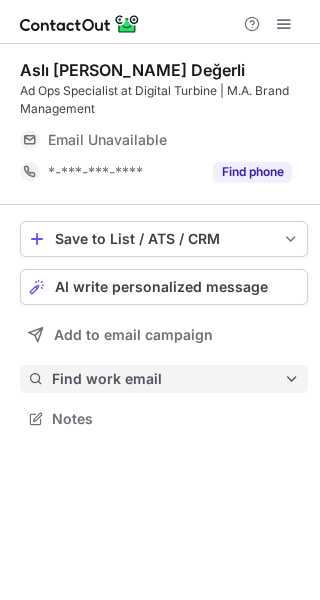 click on "Find work email" at bounding box center (168, 379) 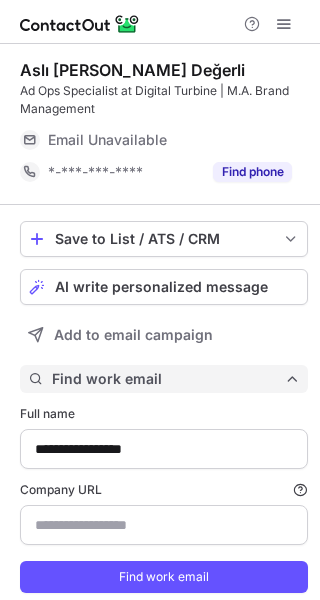 scroll, scrollTop: 61, scrollLeft: 0, axis: vertical 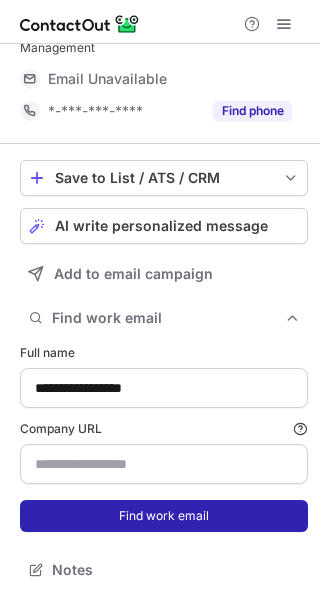 click on "Find work email" at bounding box center [164, 516] 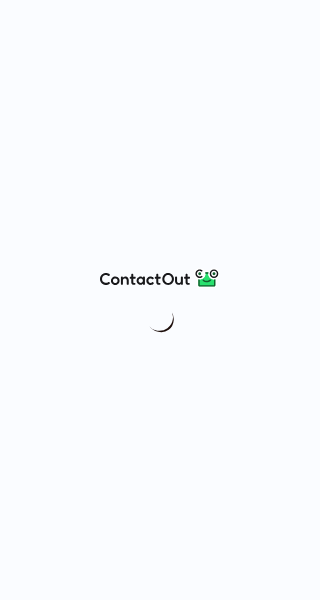 scroll, scrollTop: 0, scrollLeft: 0, axis: both 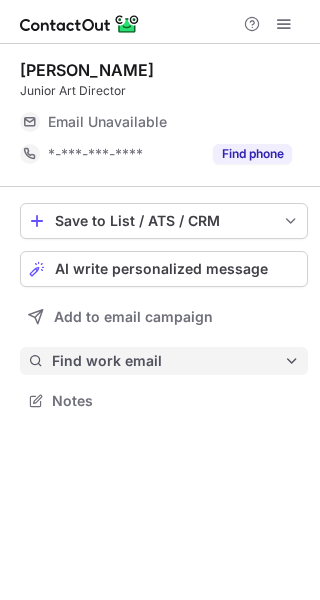 drag, startPoint x: 147, startPoint y: 387, endPoint x: 163, endPoint y: 371, distance: 22.627417 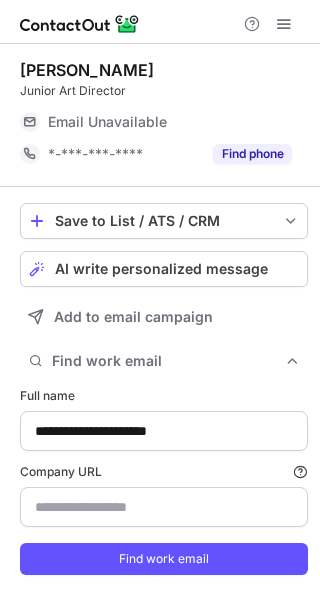 scroll, scrollTop: 43, scrollLeft: 0, axis: vertical 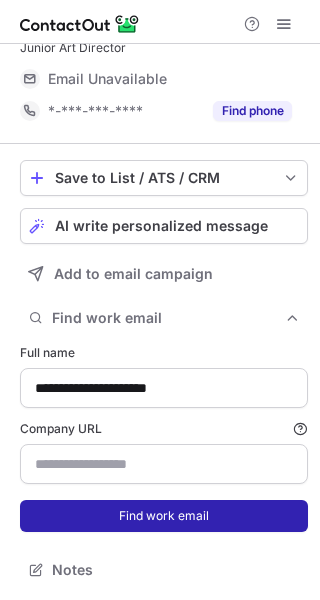 click on "Find work email" at bounding box center (164, 516) 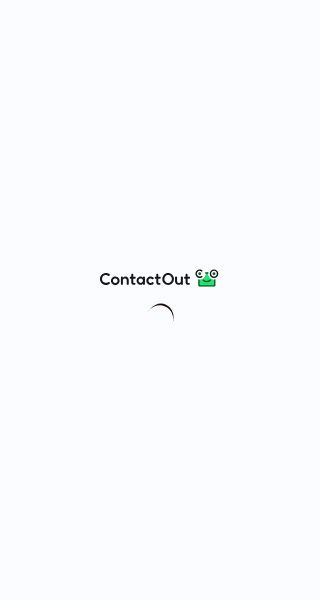 scroll, scrollTop: 0, scrollLeft: 0, axis: both 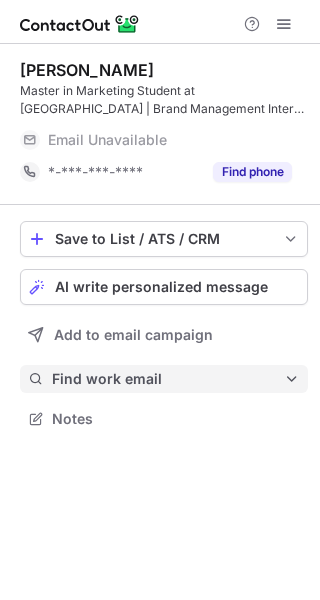 click on "Find work email" at bounding box center [164, 379] 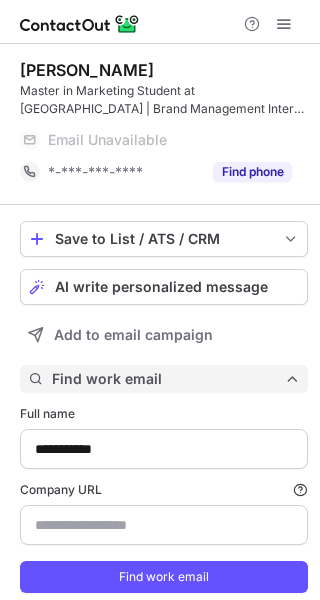 scroll, scrollTop: 10, scrollLeft: 10, axis: both 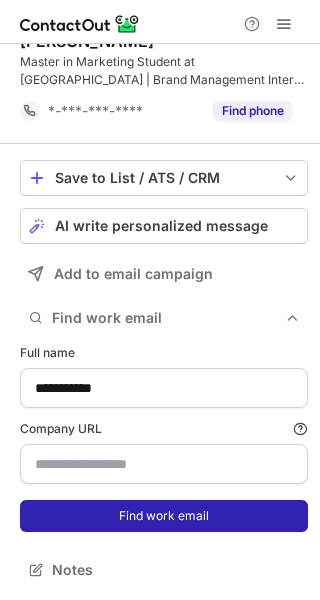 click on "Find work email" at bounding box center [164, 516] 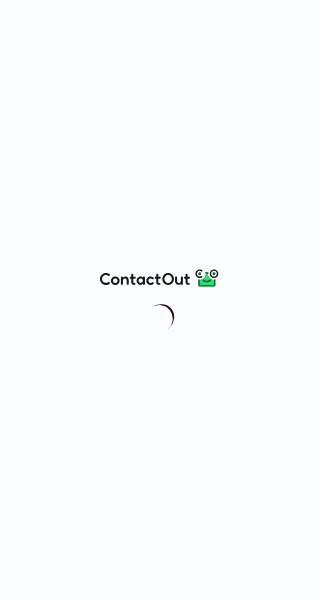 scroll, scrollTop: 0, scrollLeft: 0, axis: both 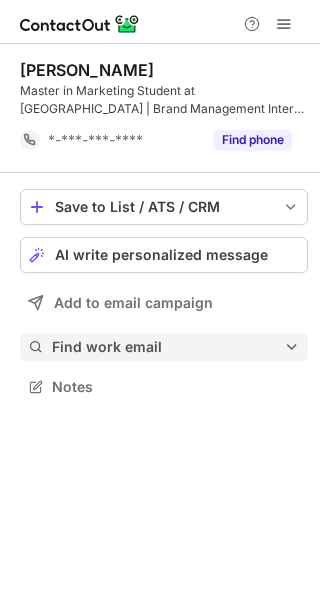 click on "Find work email" at bounding box center (168, 347) 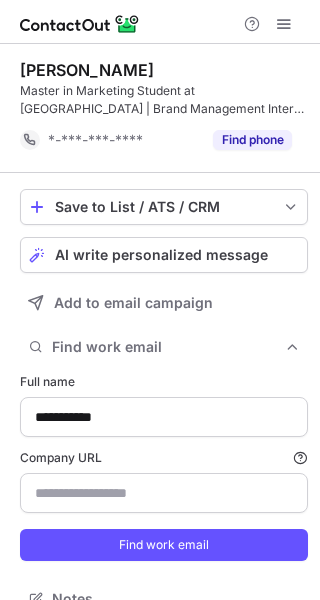 scroll, scrollTop: 10, scrollLeft: 10, axis: both 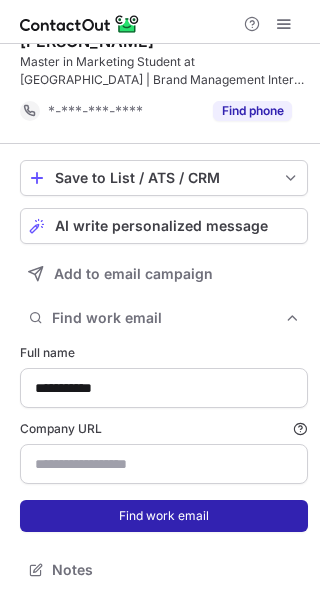 click on "Find work email" at bounding box center (164, 516) 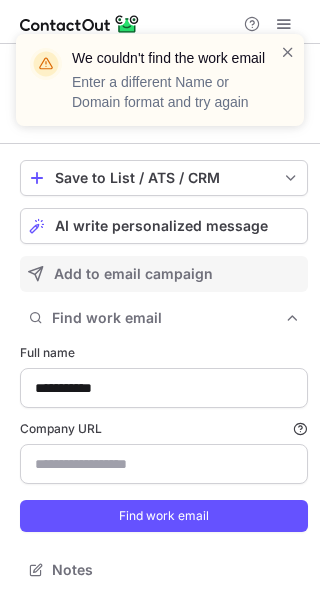 scroll, scrollTop: 0, scrollLeft: 0, axis: both 